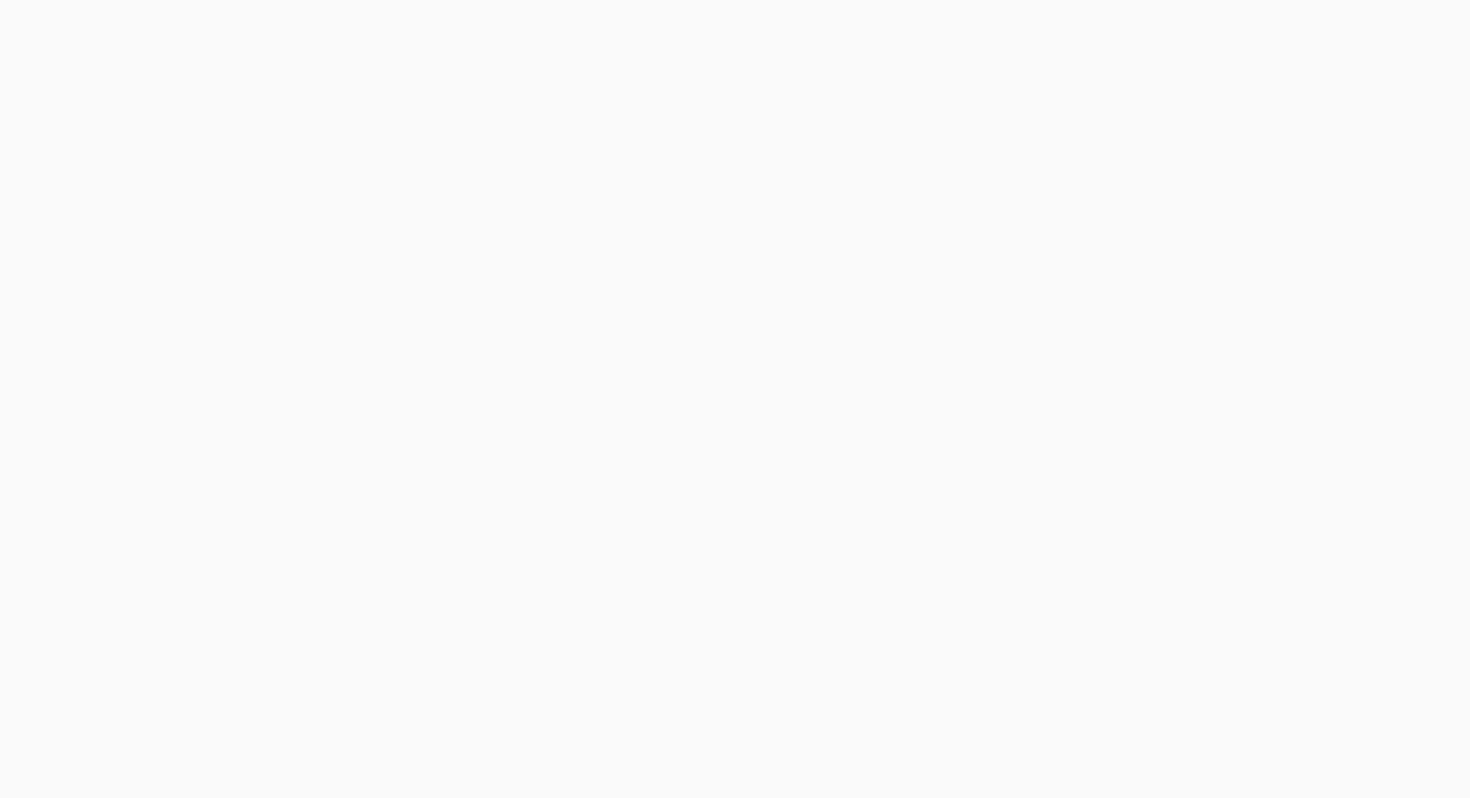 scroll, scrollTop: 0, scrollLeft: 0, axis: both 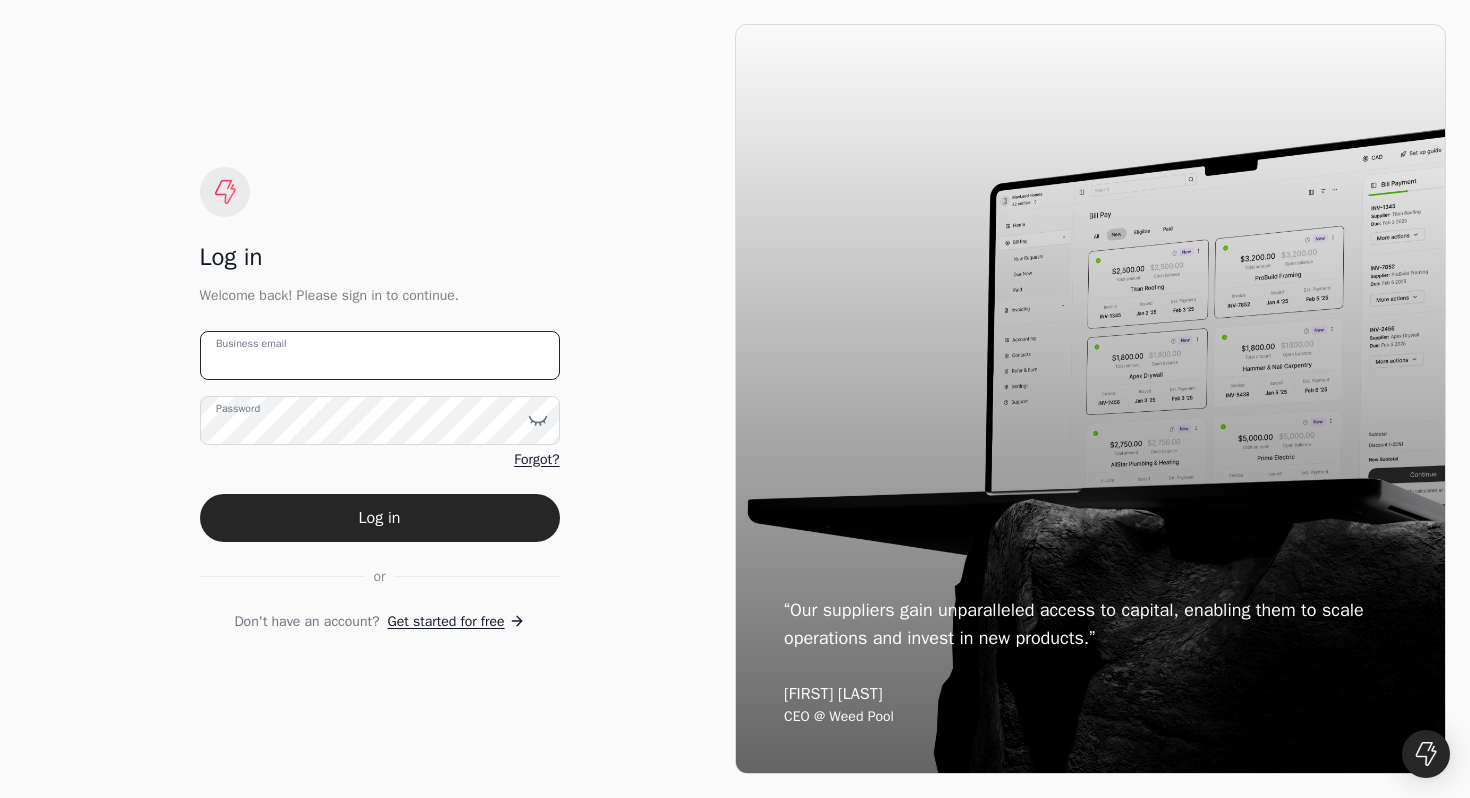 click on "Business email" at bounding box center (380, 355) 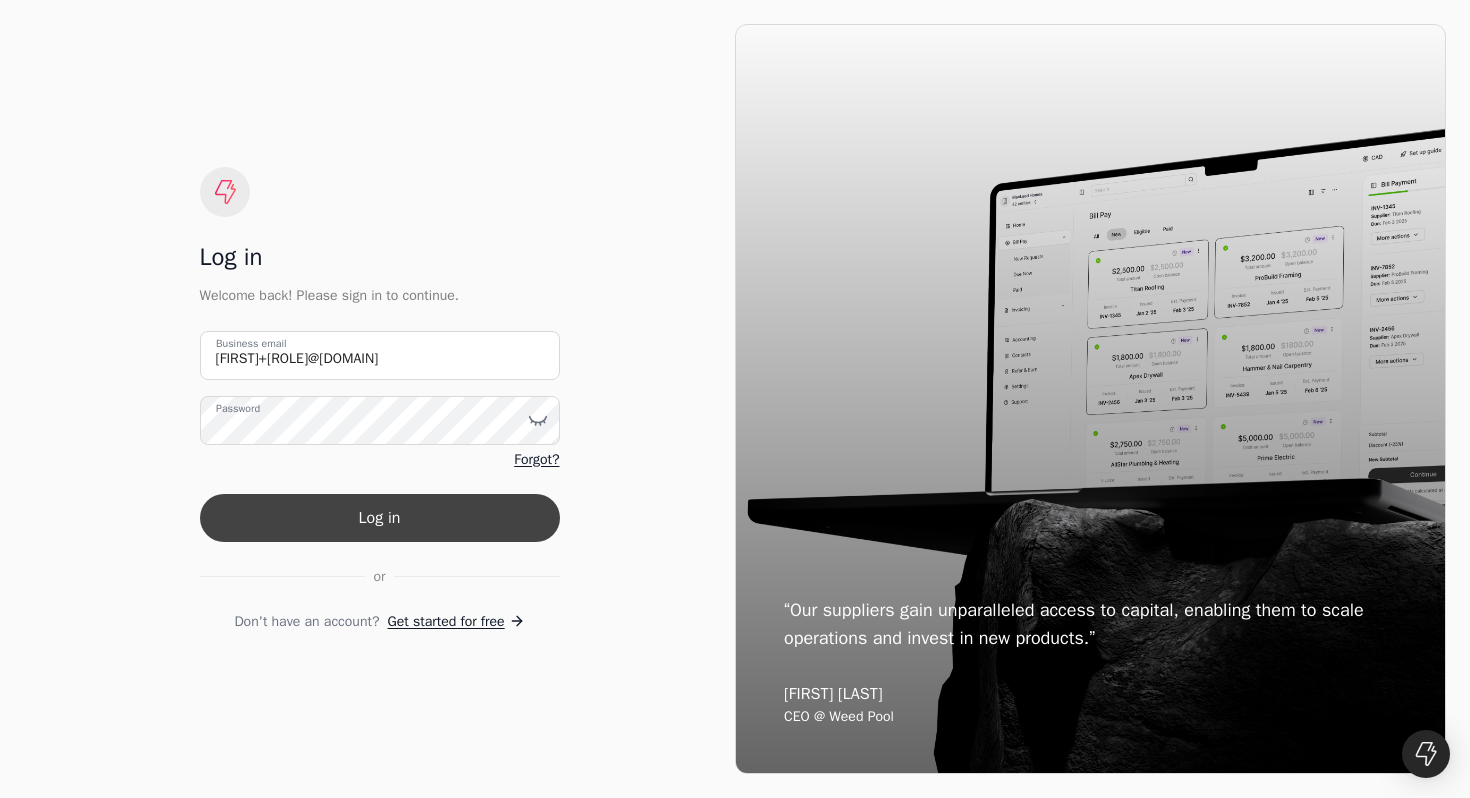 click on "Log in" at bounding box center [380, 518] 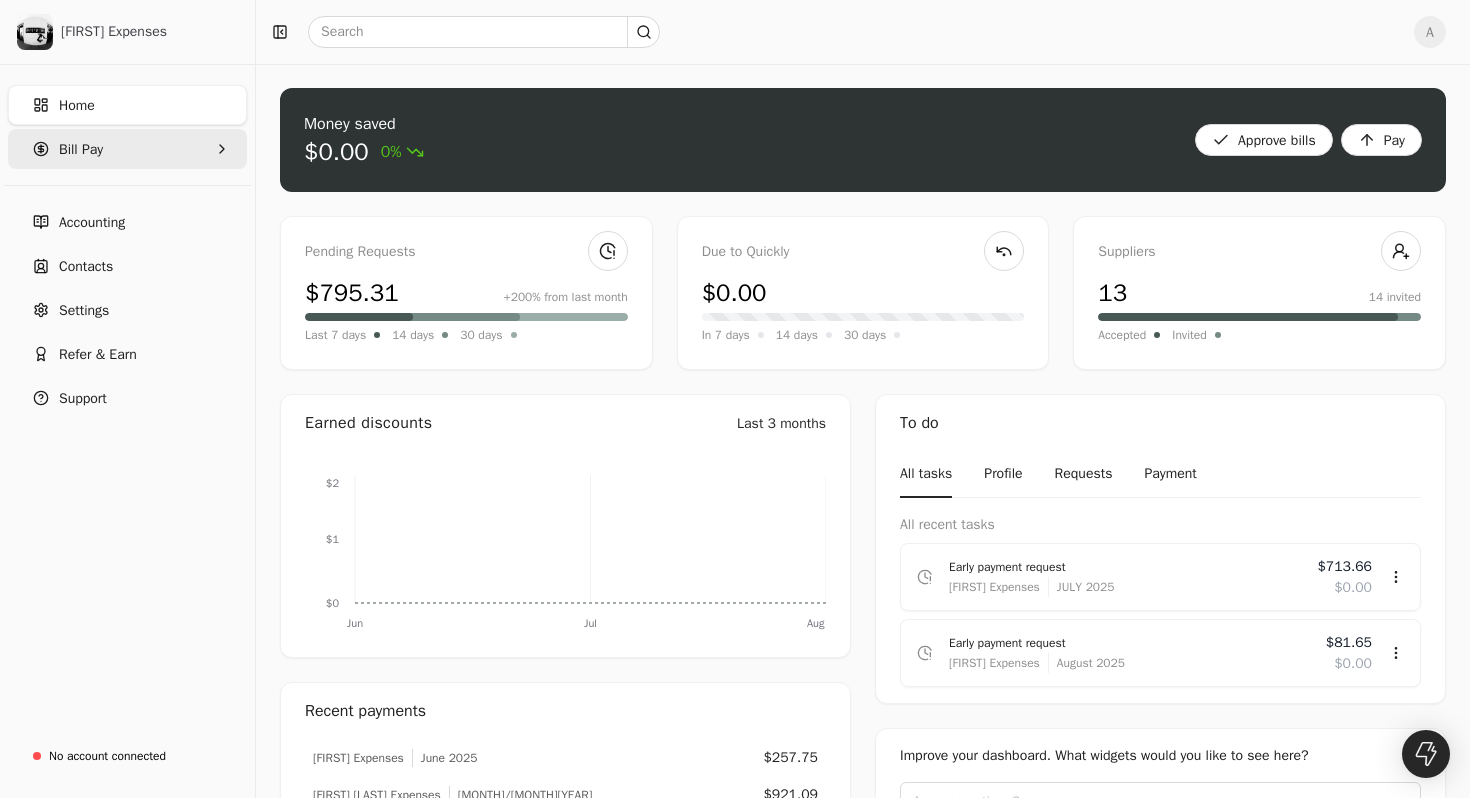 click on "Bill Pay" at bounding box center (127, 149) 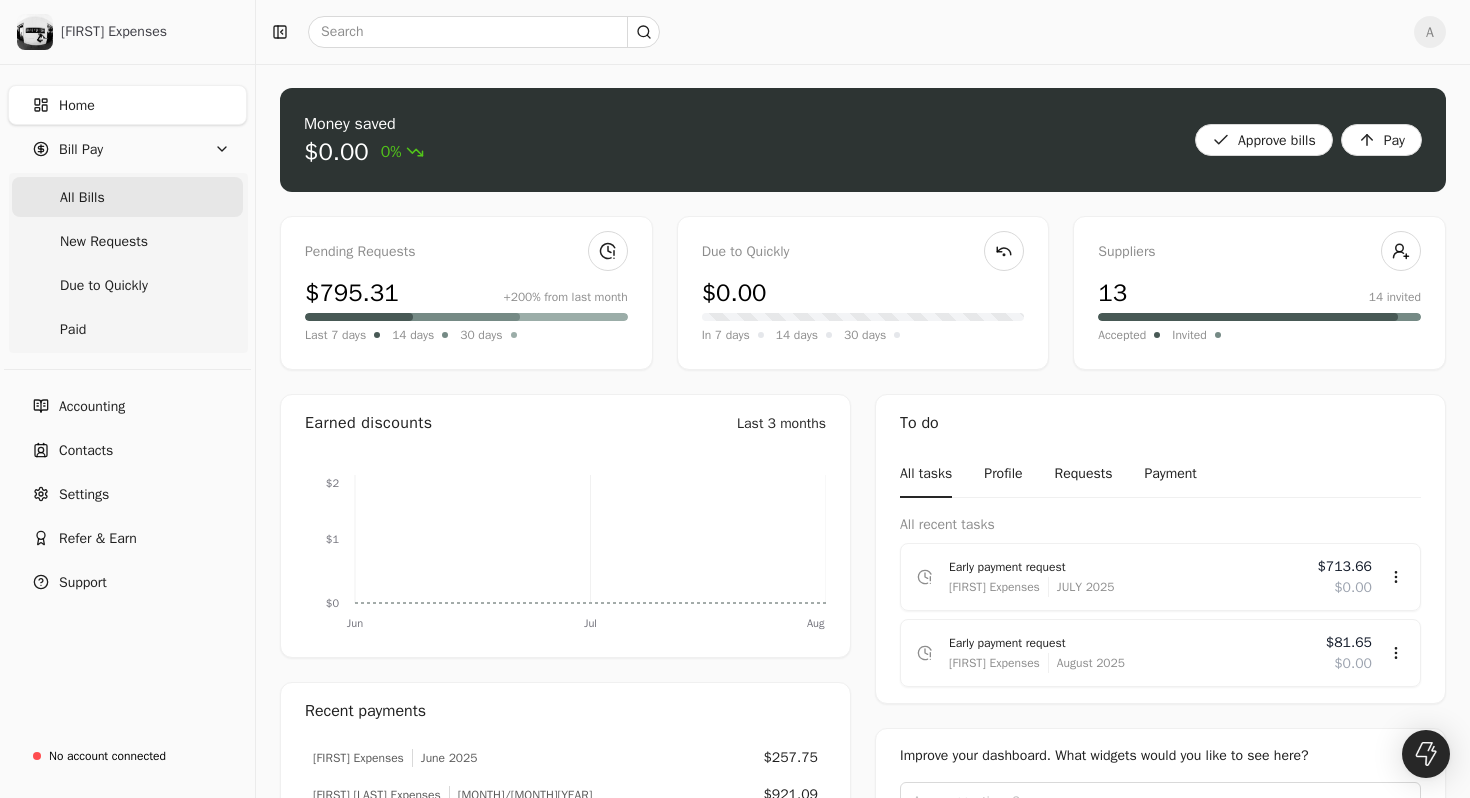 click on "All Bills" at bounding box center [127, 197] 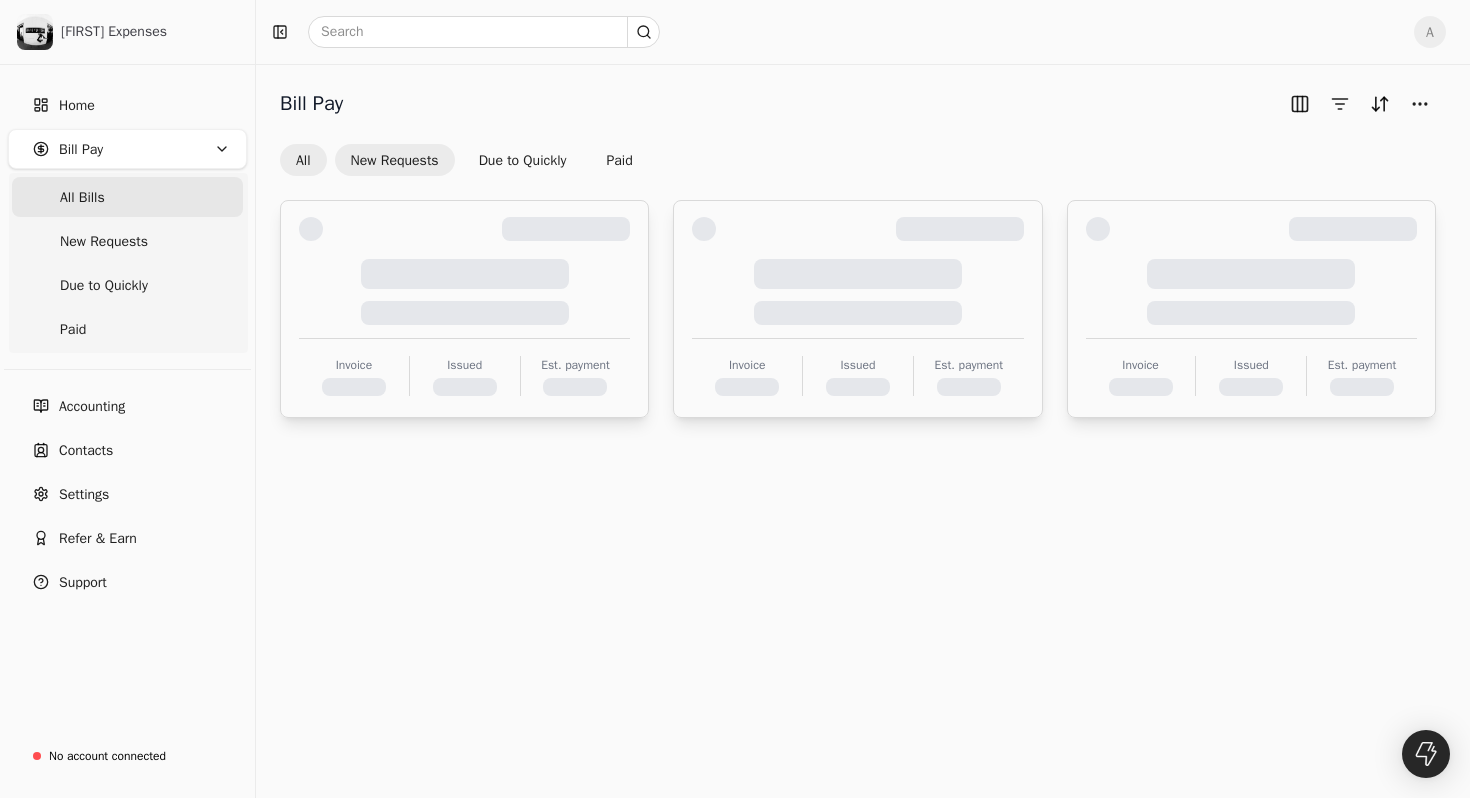 click on "New Requests" at bounding box center (395, 160) 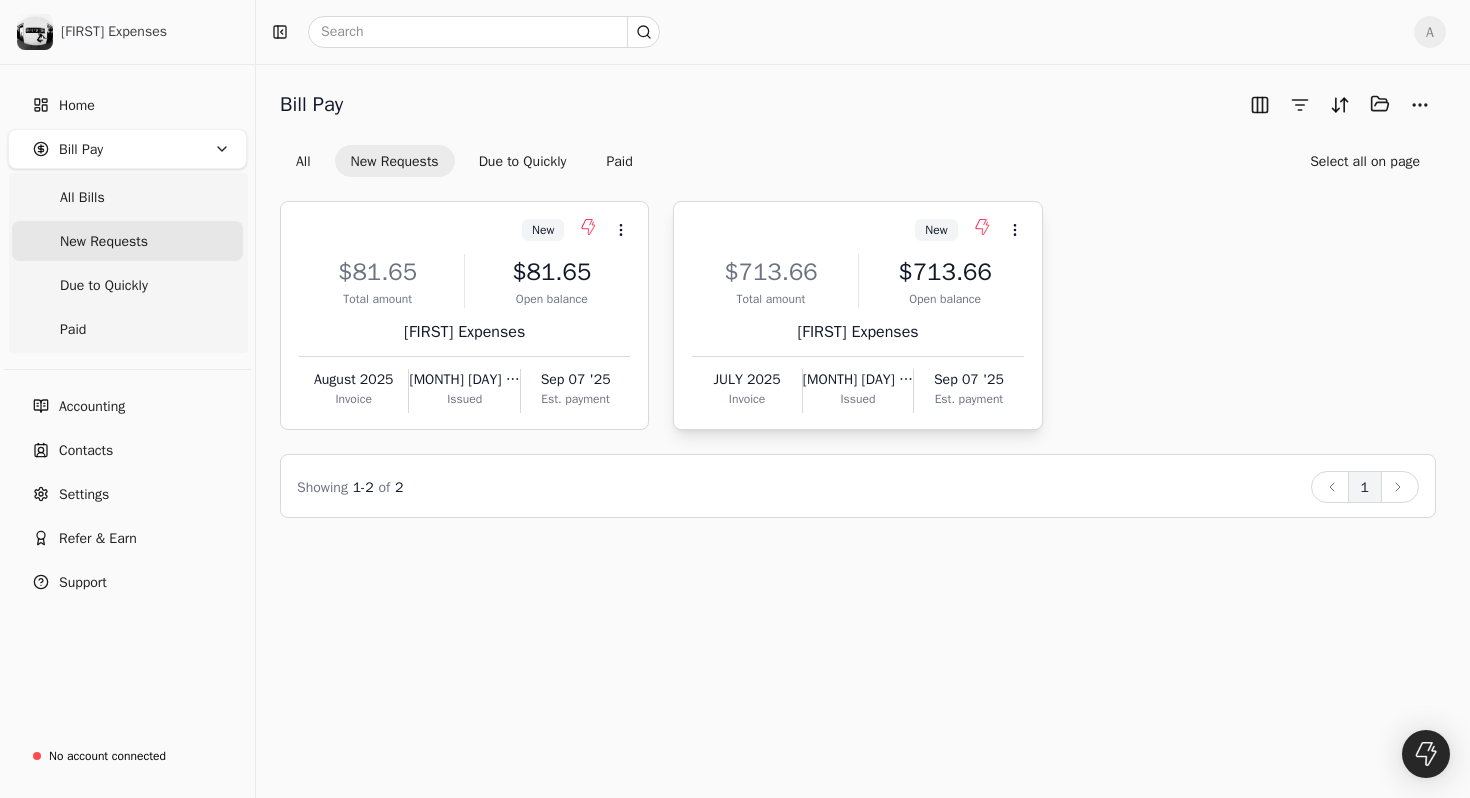 click on "[FIRST] Expenses" at bounding box center (857, 332) 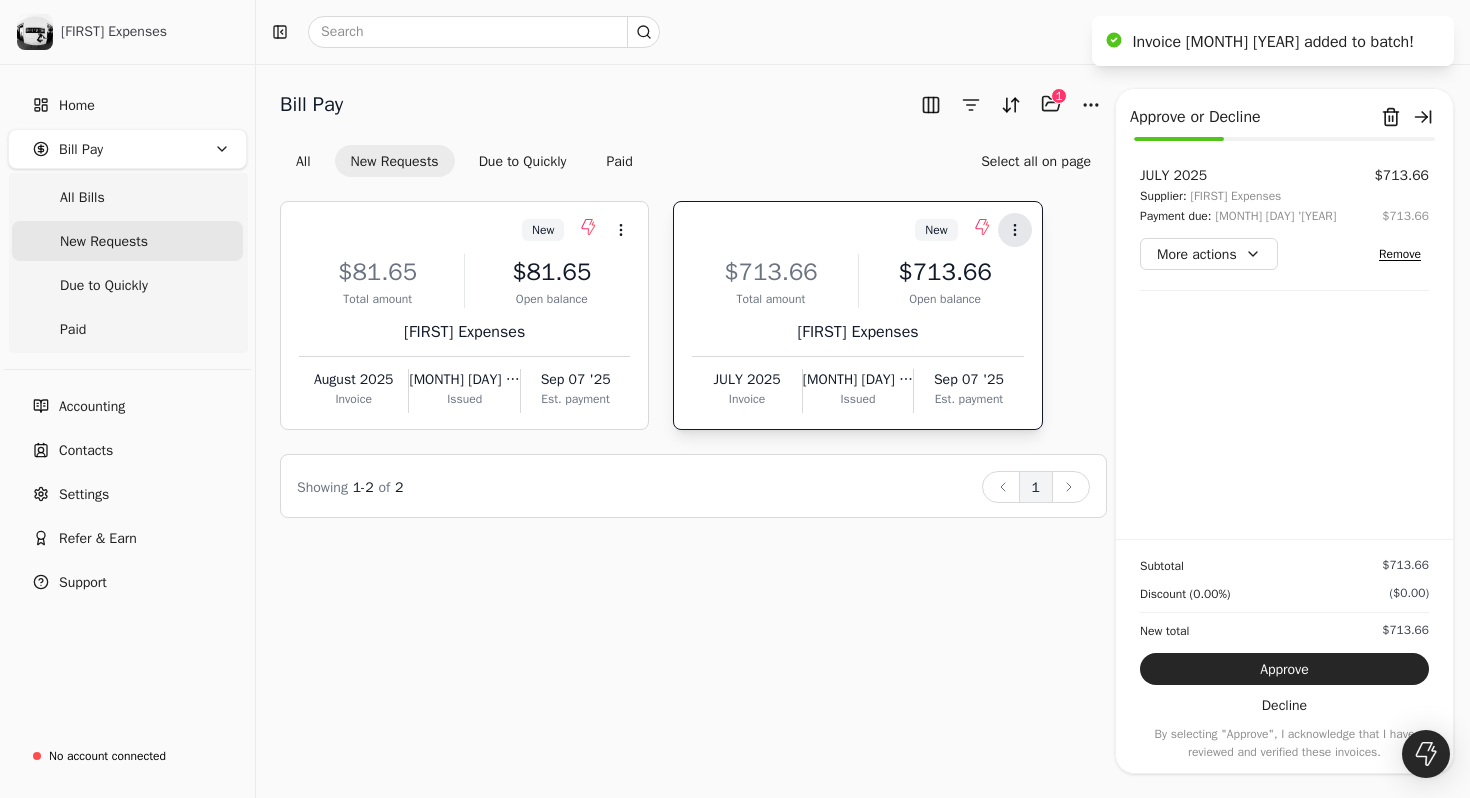 click on "Context Menu Button" at bounding box center (1015, 230) 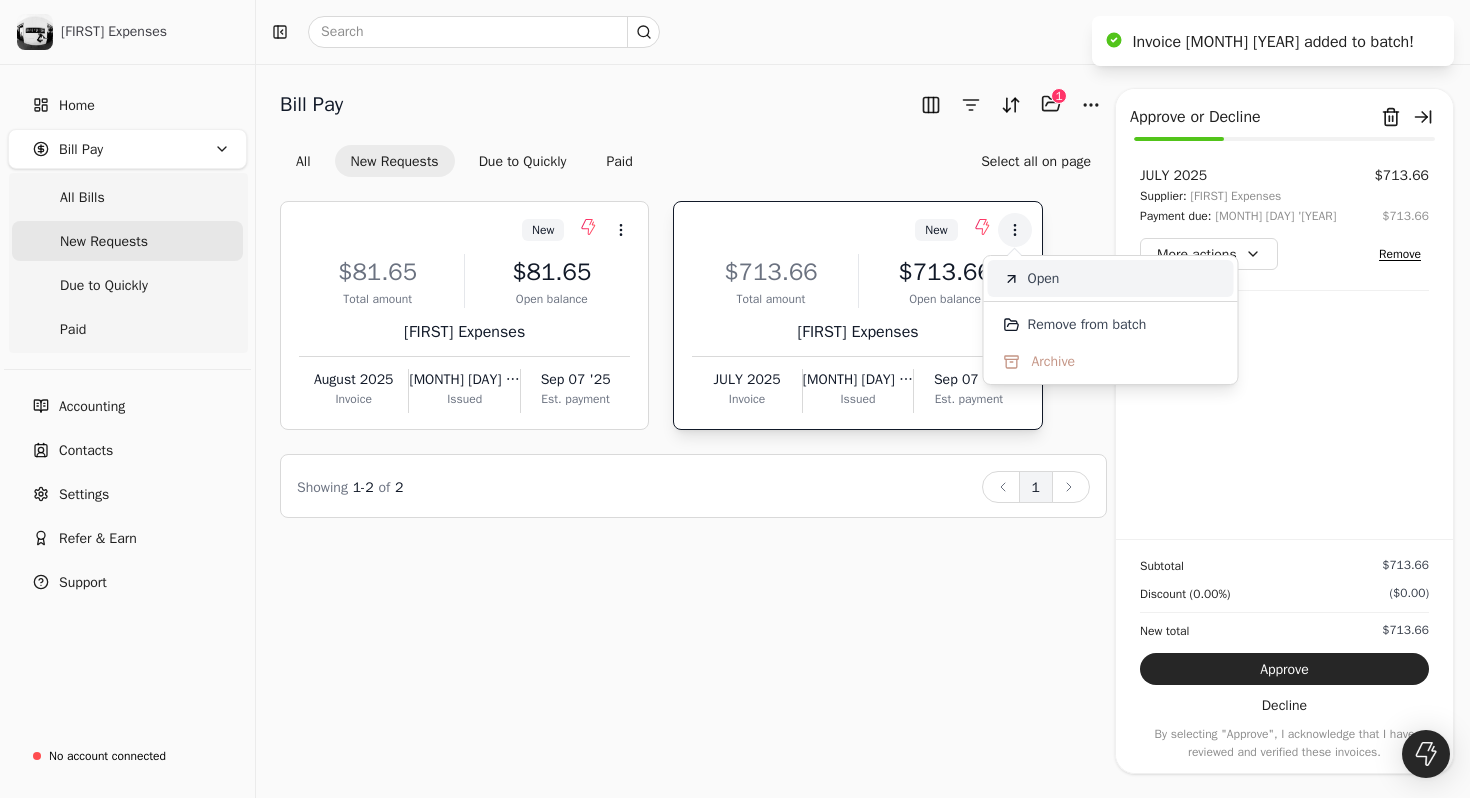 click on "Open" at bounding box center [1044, 278] 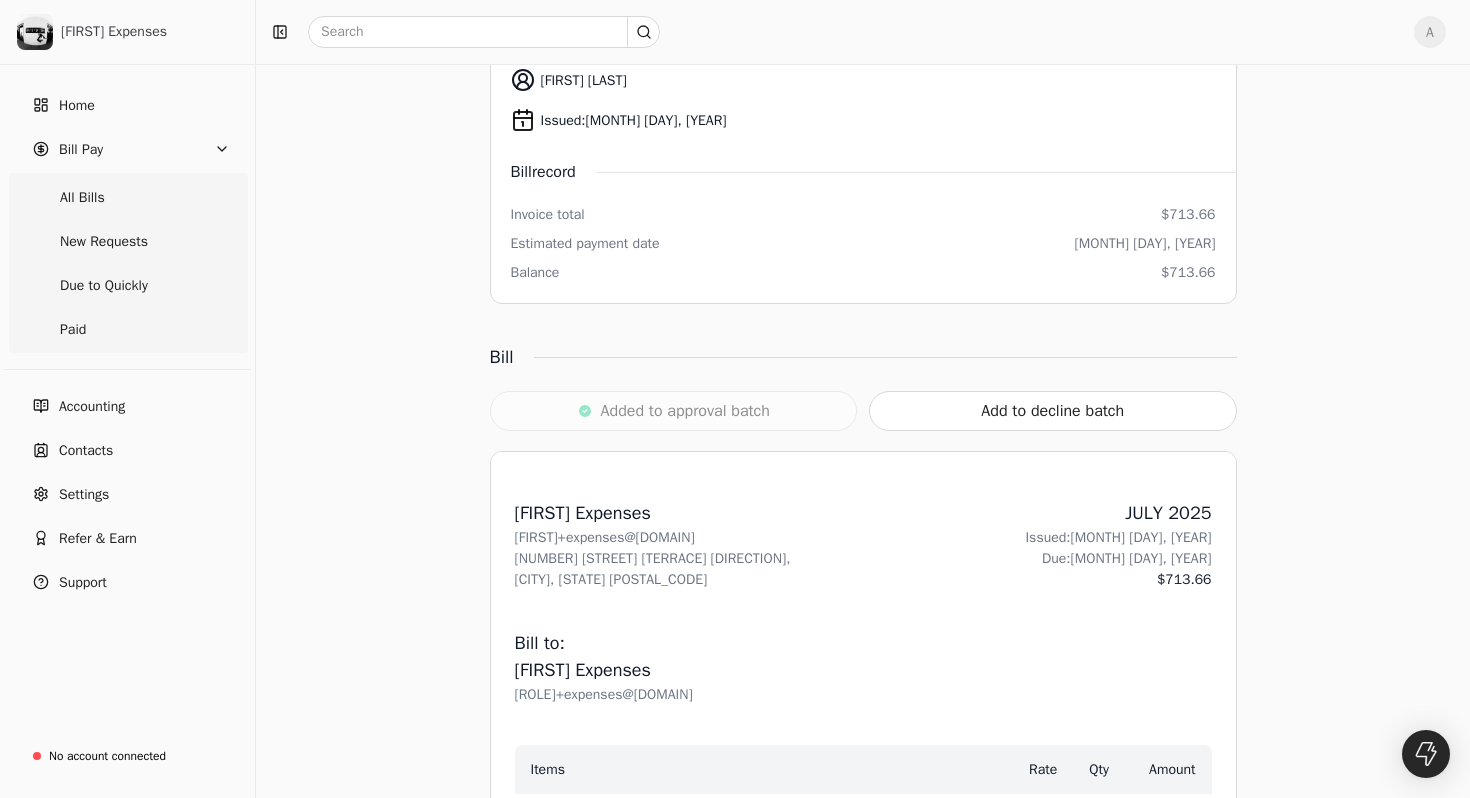 scroll, scrollTop: 0, scrollLeft: 0, axis: both 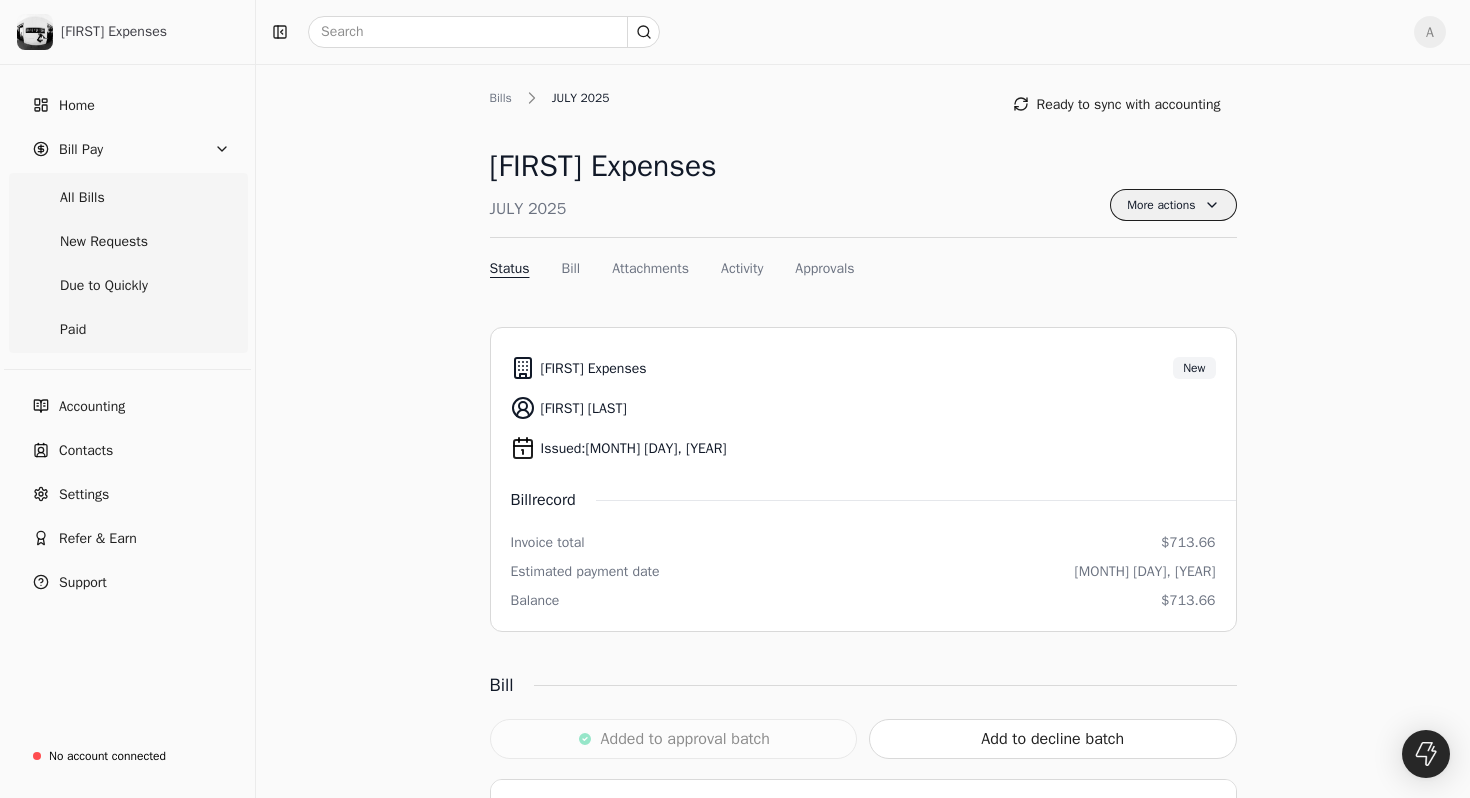 click on "More actions" at bounding box center [1173, 205] 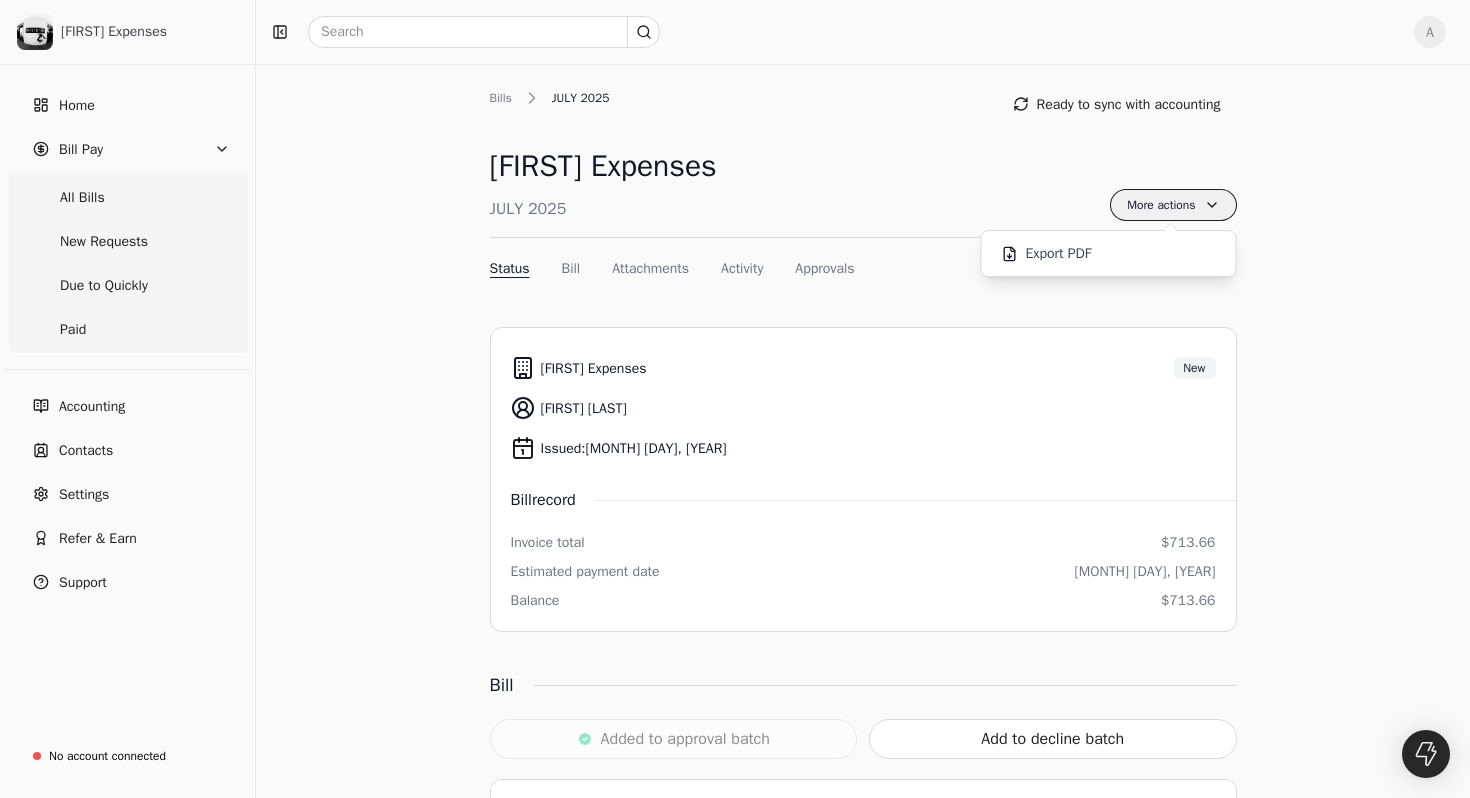 click on "More actions" at bounding box center (1173, 205) 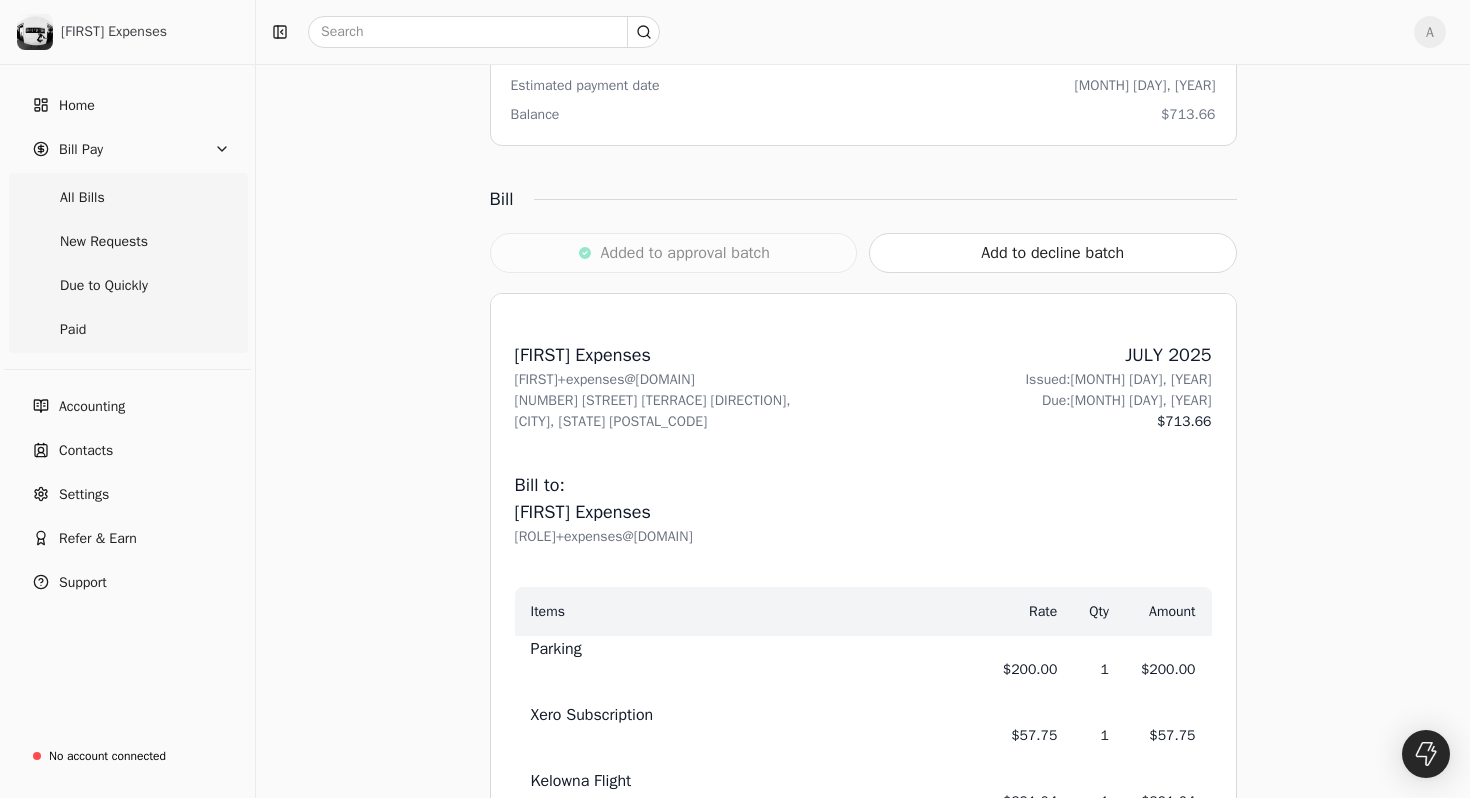 scroll, scrollTop: 0, scrollLeft: 0, axis: both 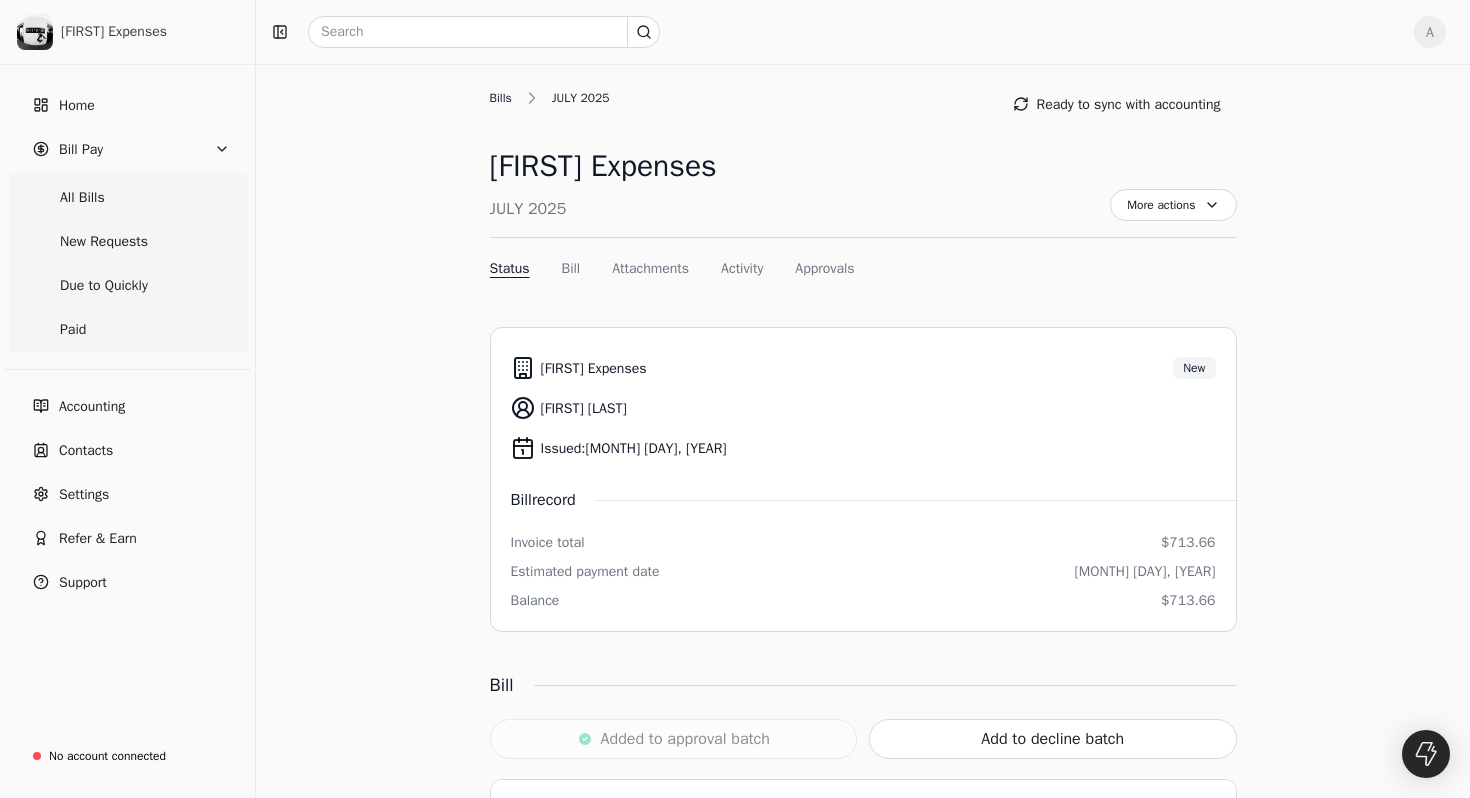 click on "Bills" at bounding box center [506, 98] 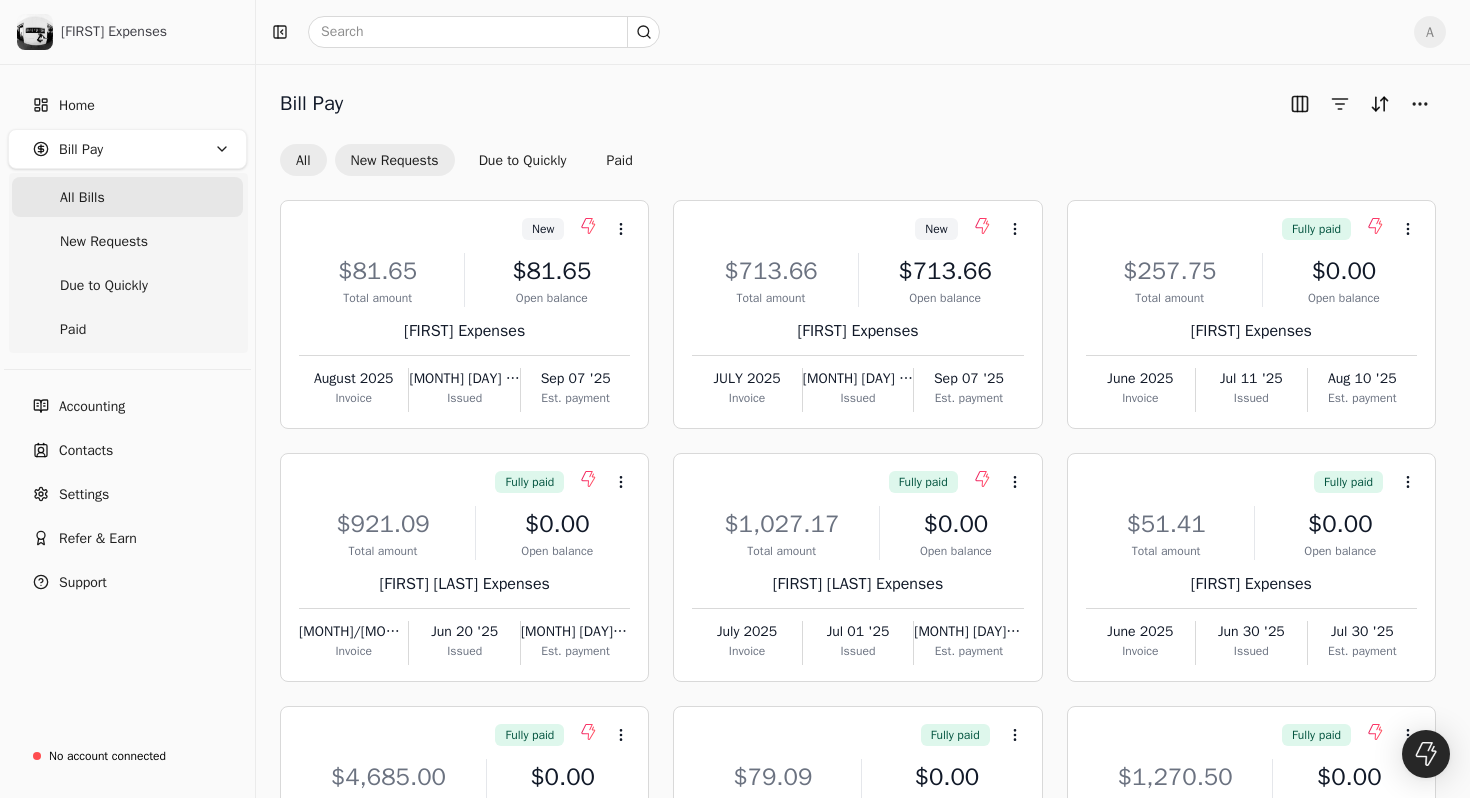 click on "New Requests" at bounding box center [395, 160] 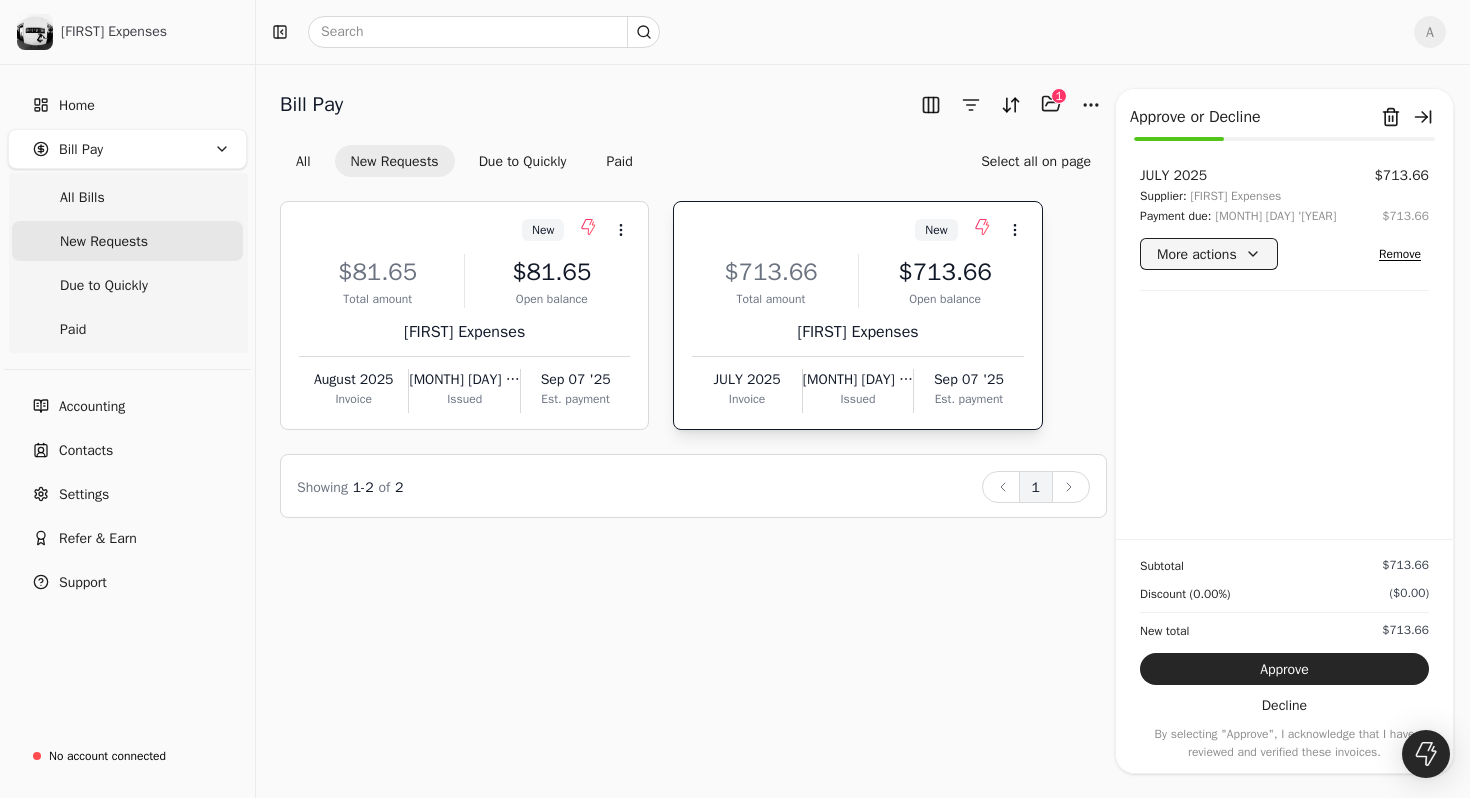 click on "More actions" at bounding box center (1209, 254) 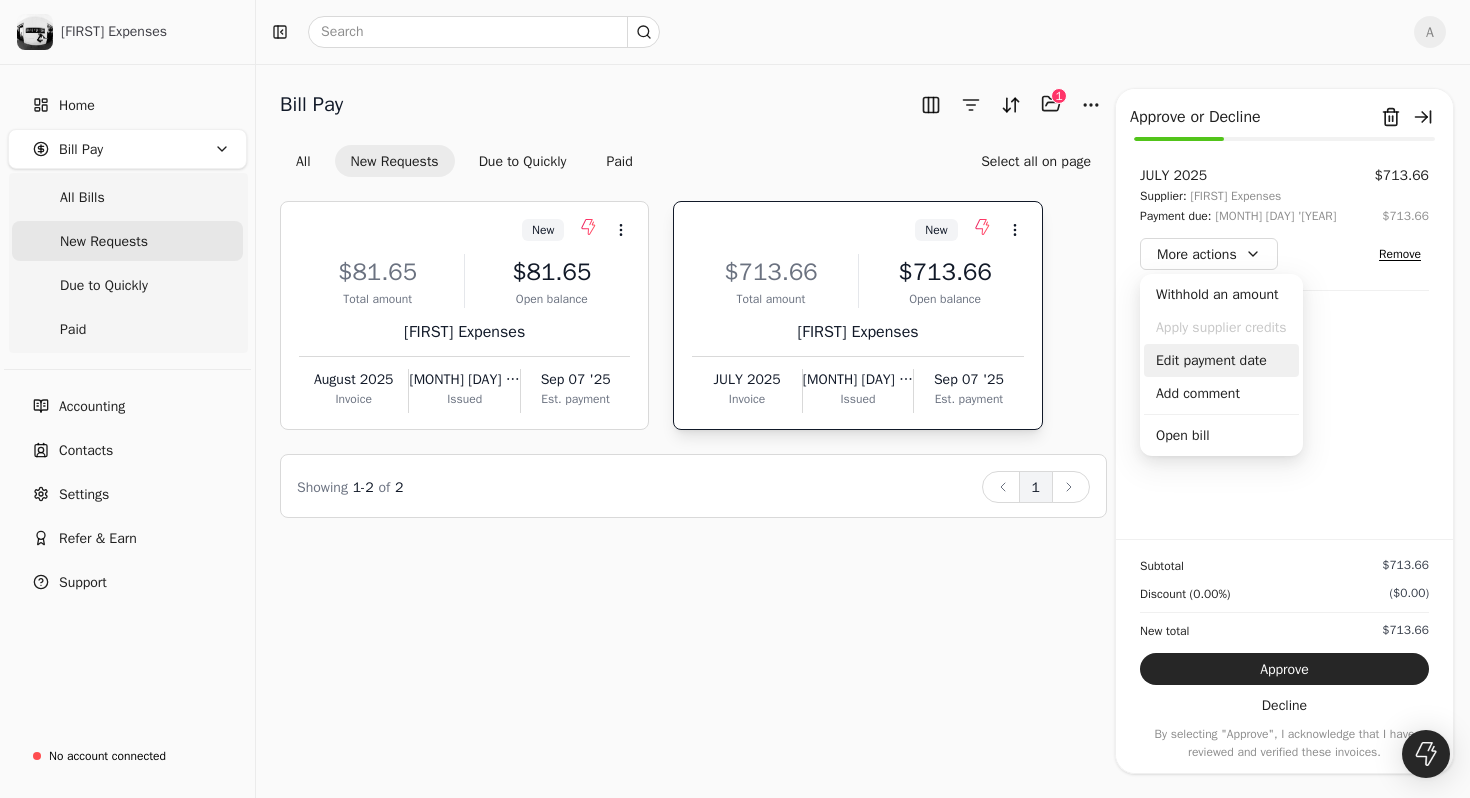 click on "Edit payment date" at bounding box center (1221, 360) 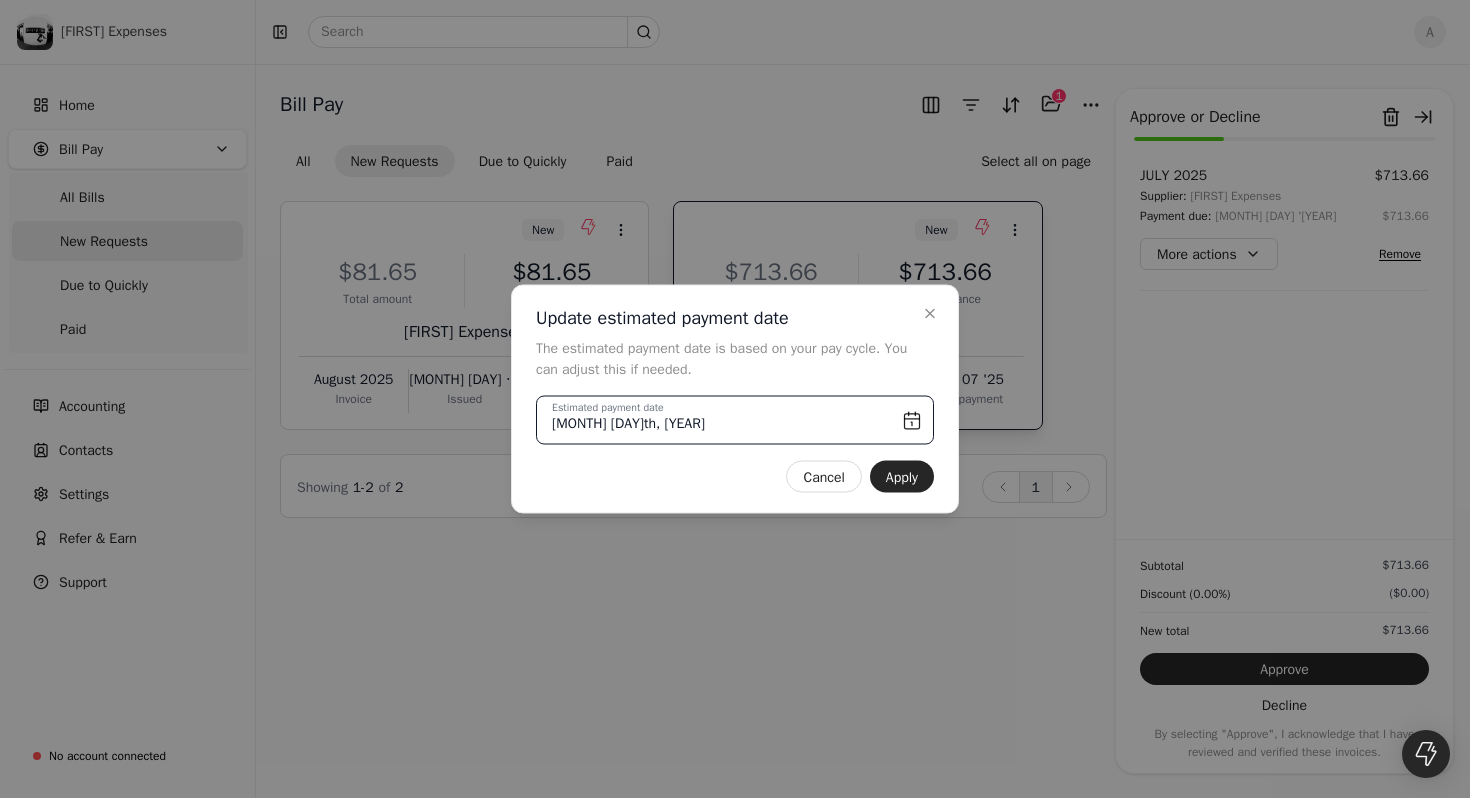 click on "[MONTH] [DAY]th, [YEAR]" at bounding box center (735, 420) 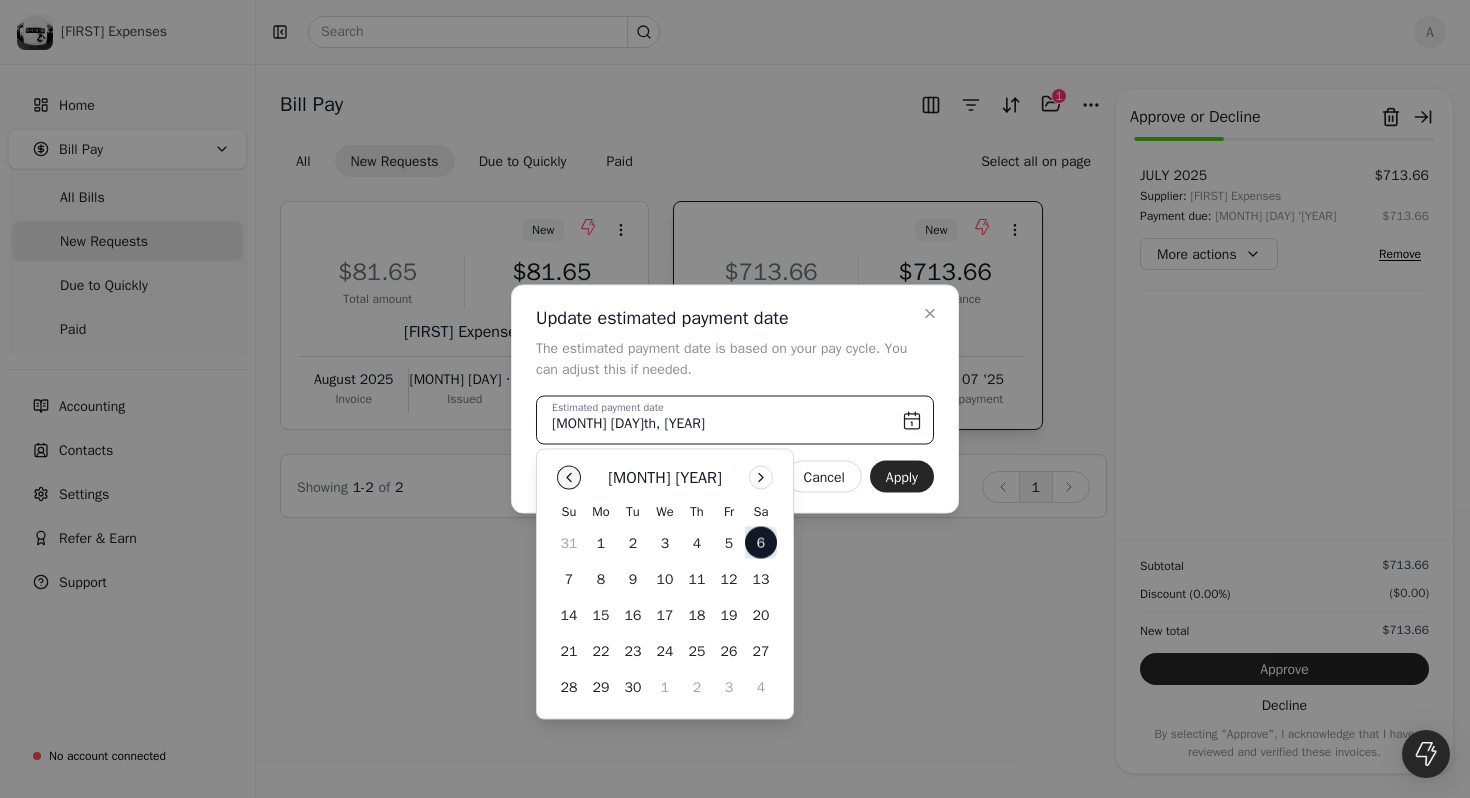 click at bounding box center (569, 478) 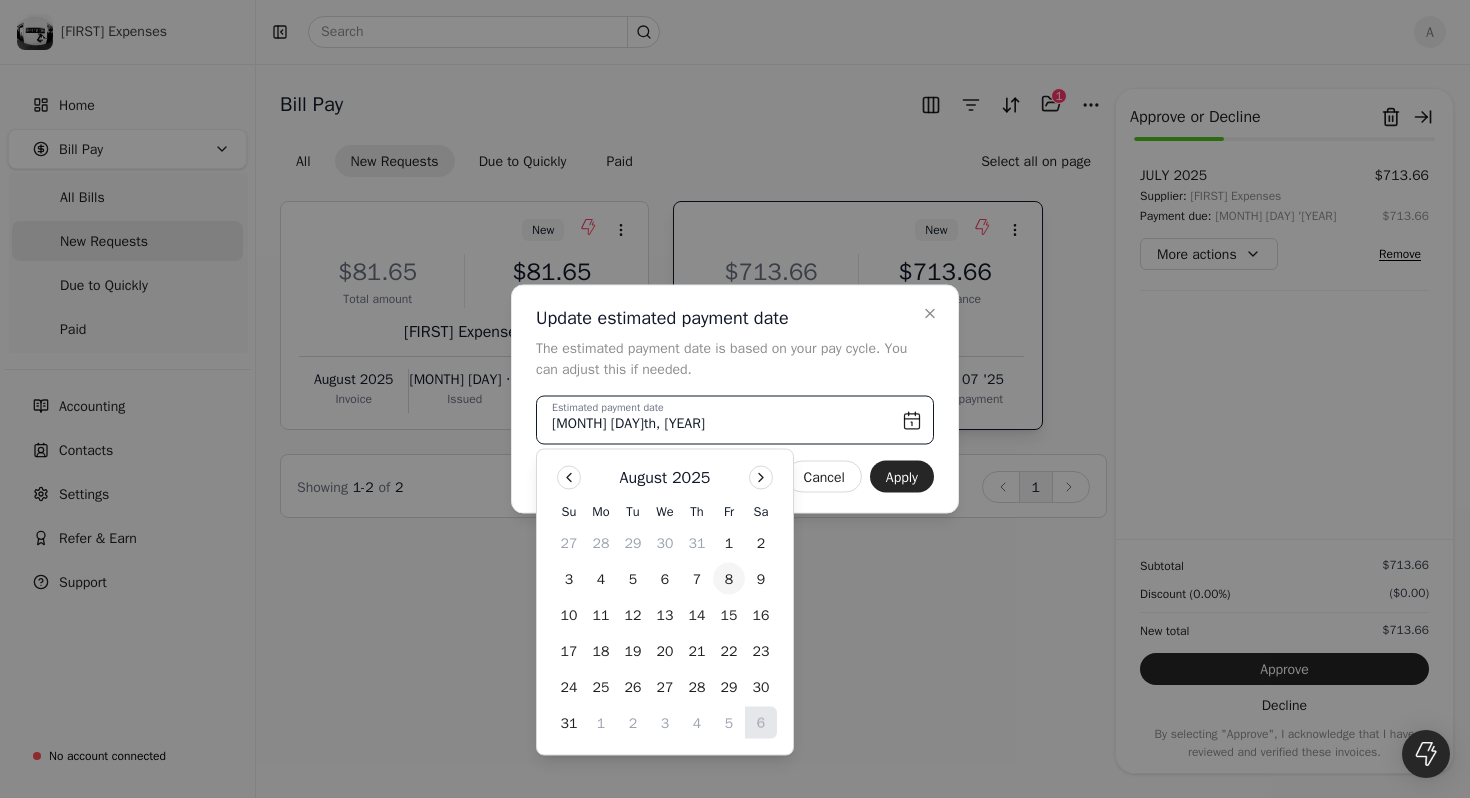 click on "8" at bounding box center (729, 579) 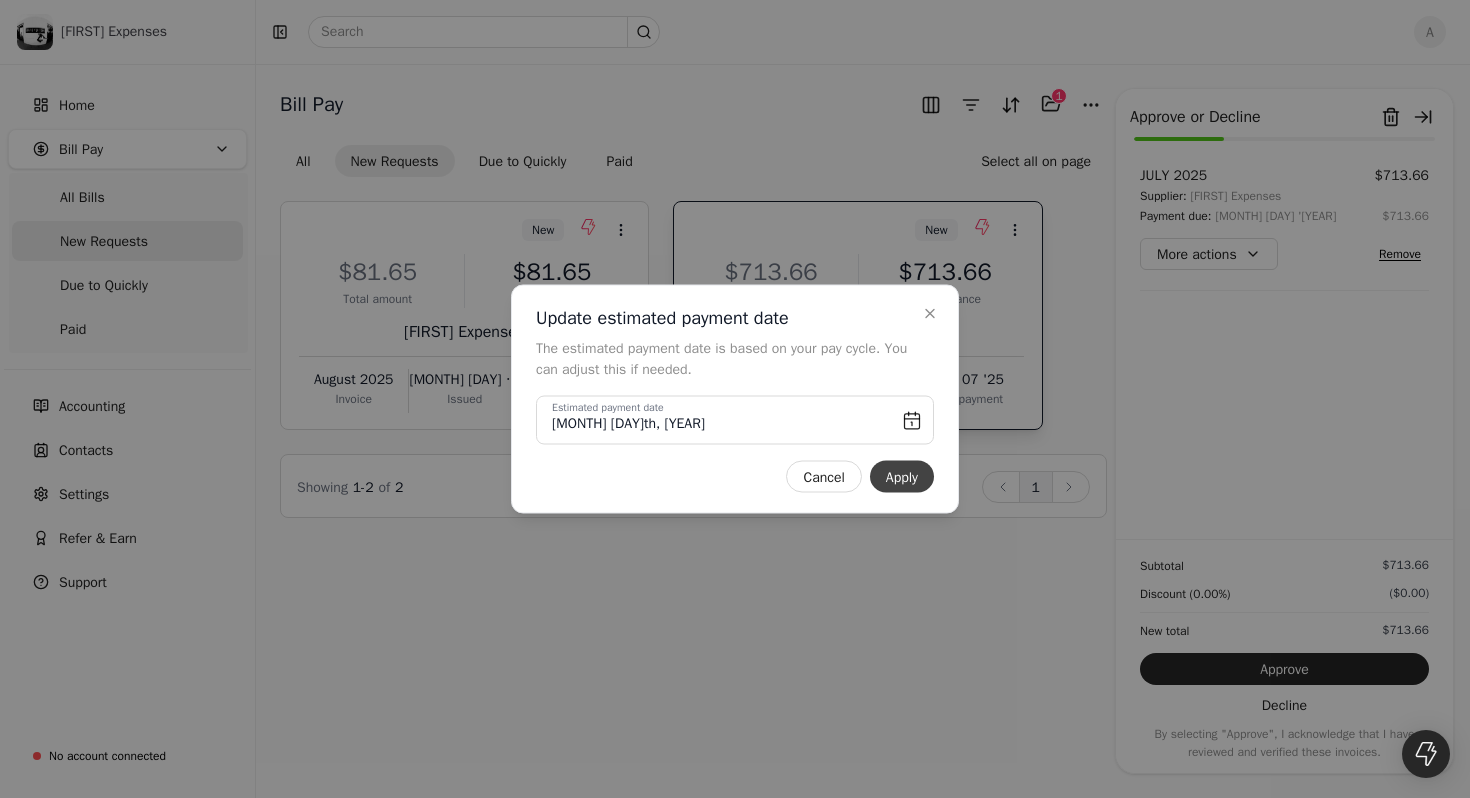 click on "Apply" at bounding box center (902, 477) 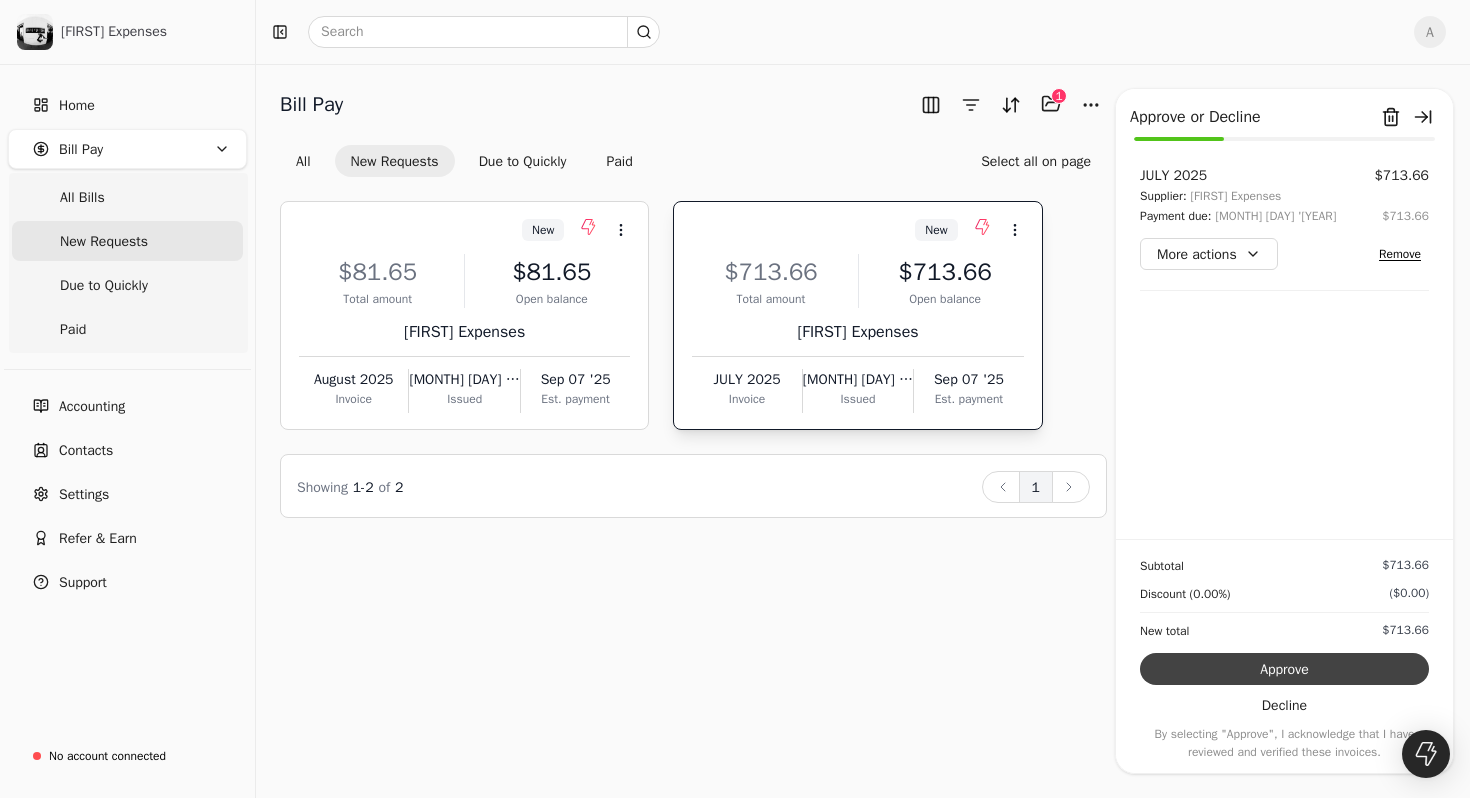 click on "Approve" at bounding box center [1284, 669] 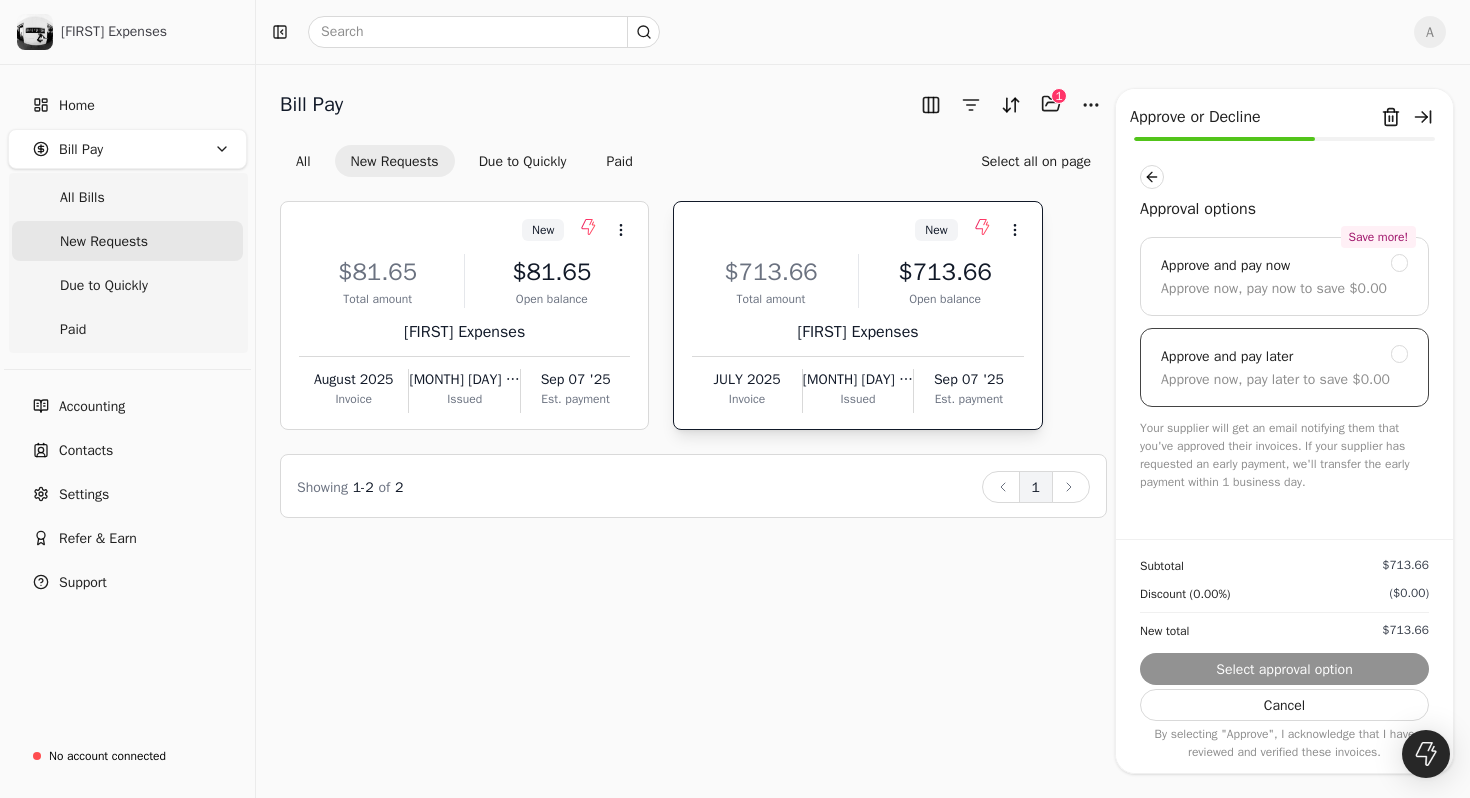 click on "Approve and pay later" at bounding box center (1227, 357) 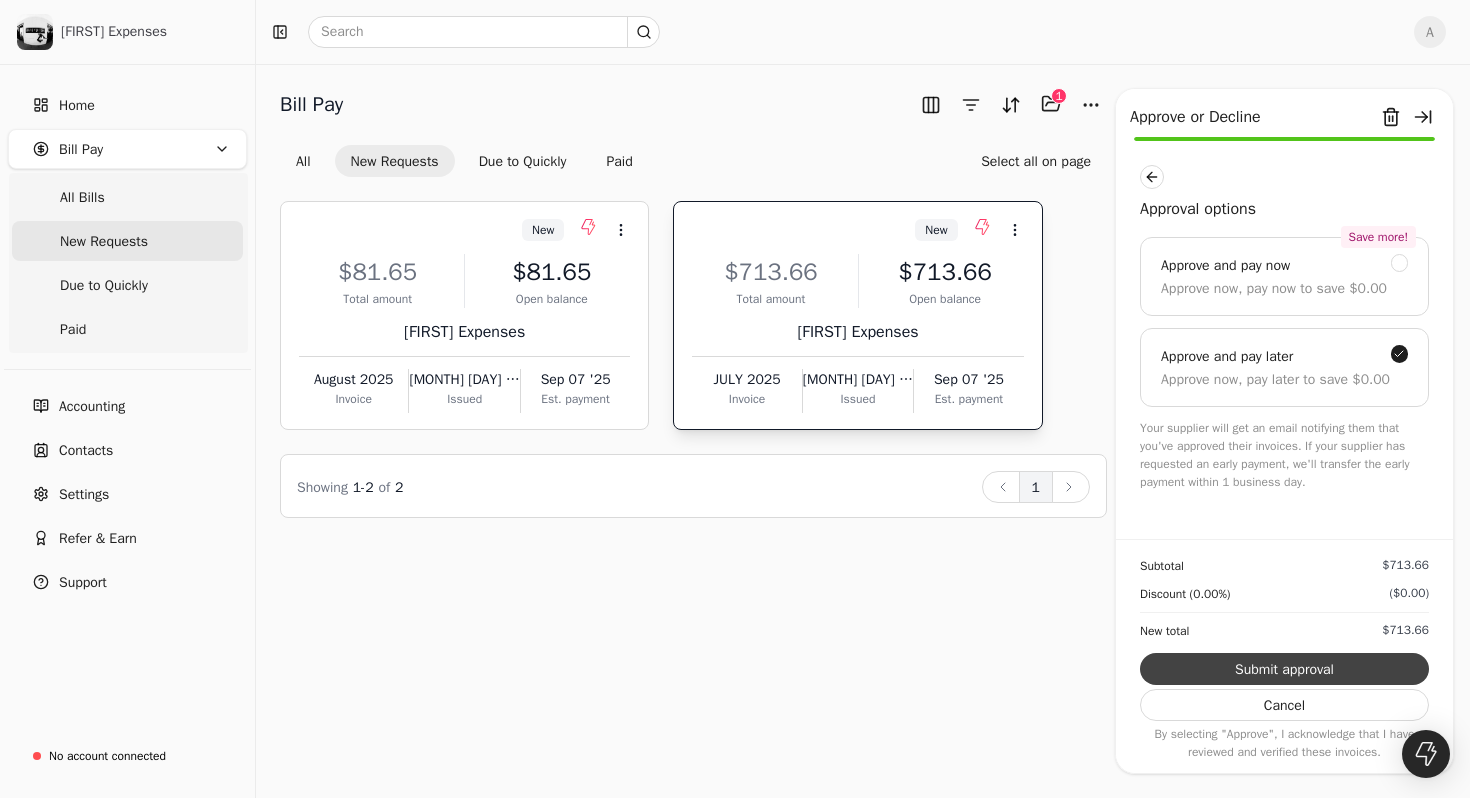 click on "Submit approval" at bounding box center (1284, 669) 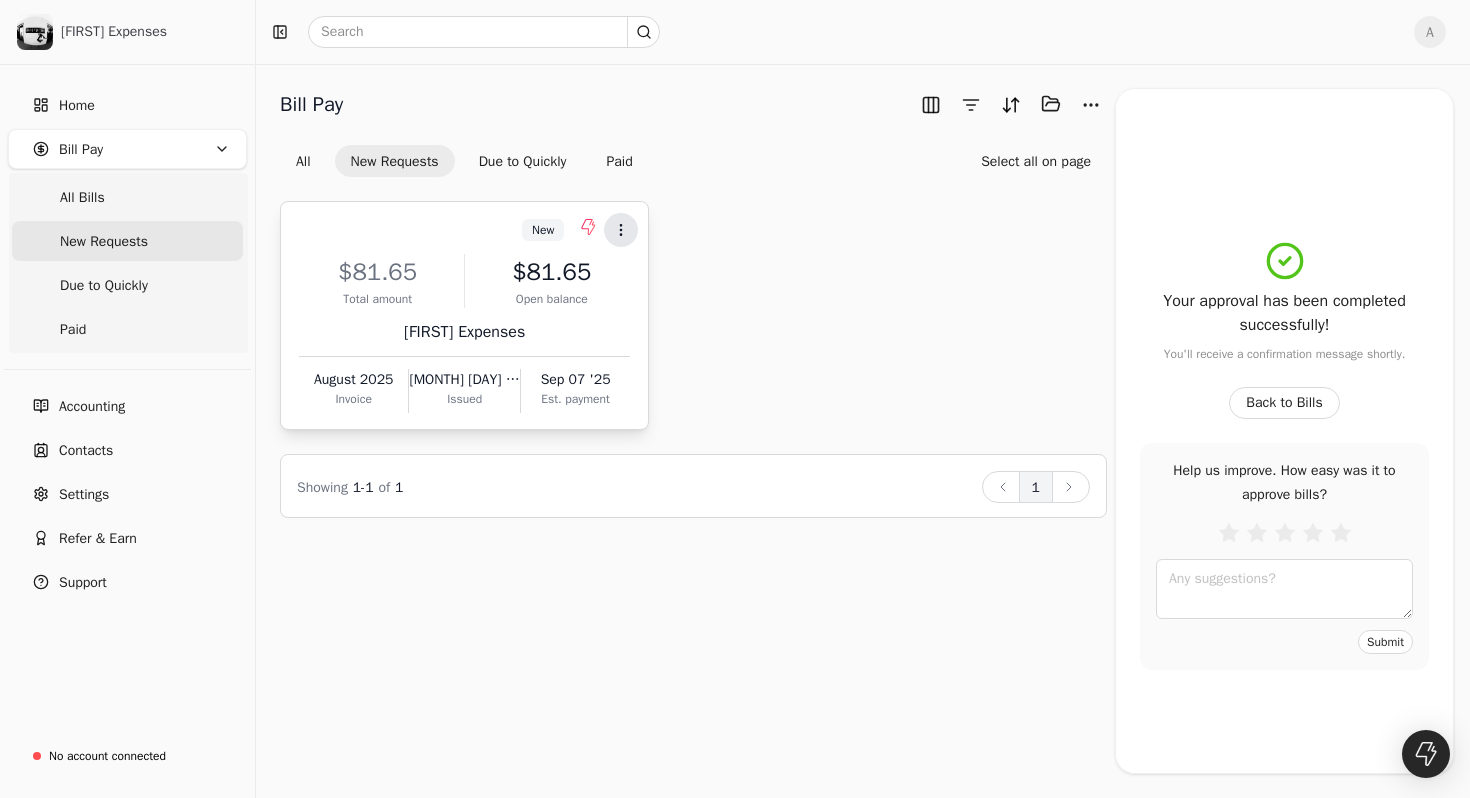 click 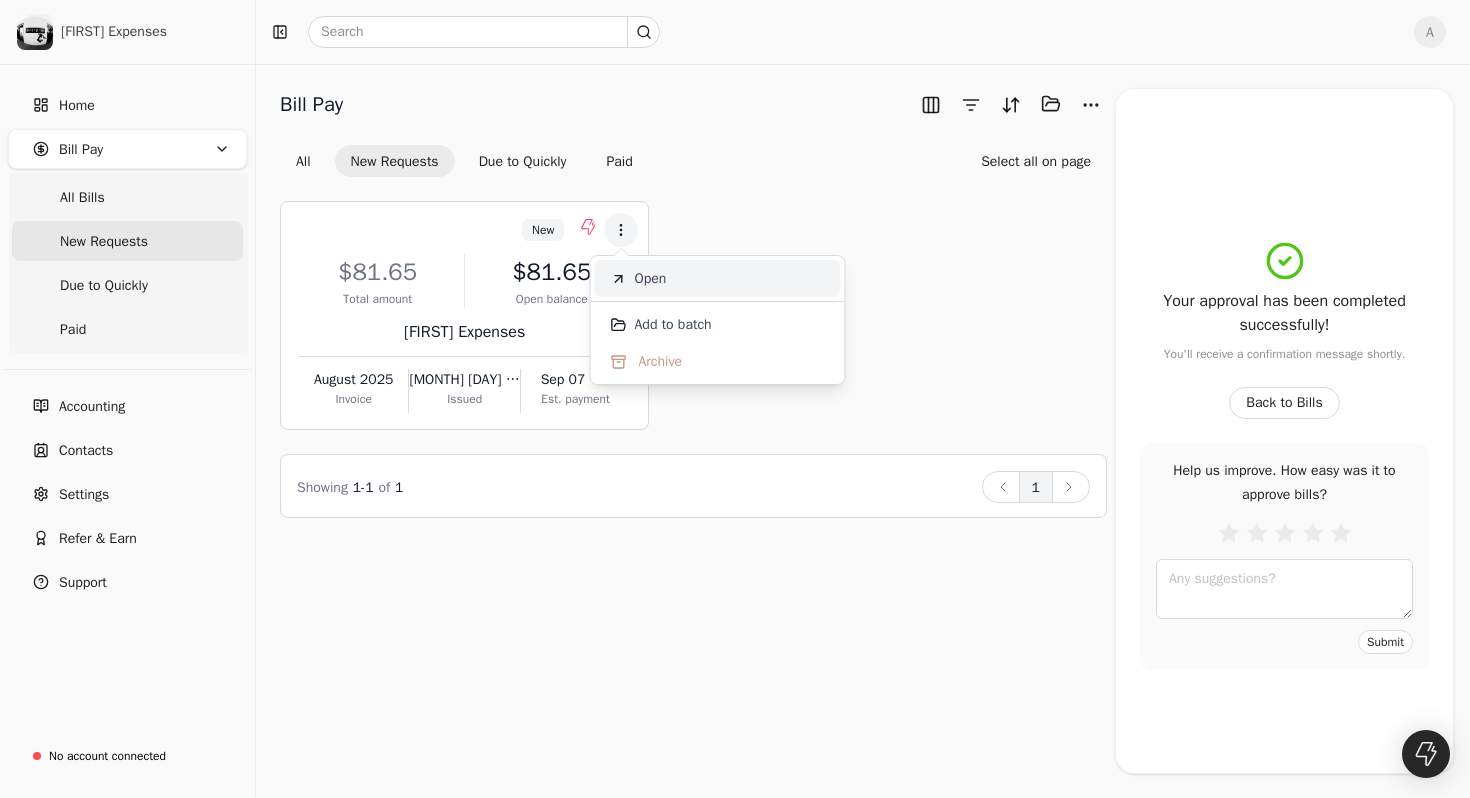 click on "Open" at bounding box center [651, 278] 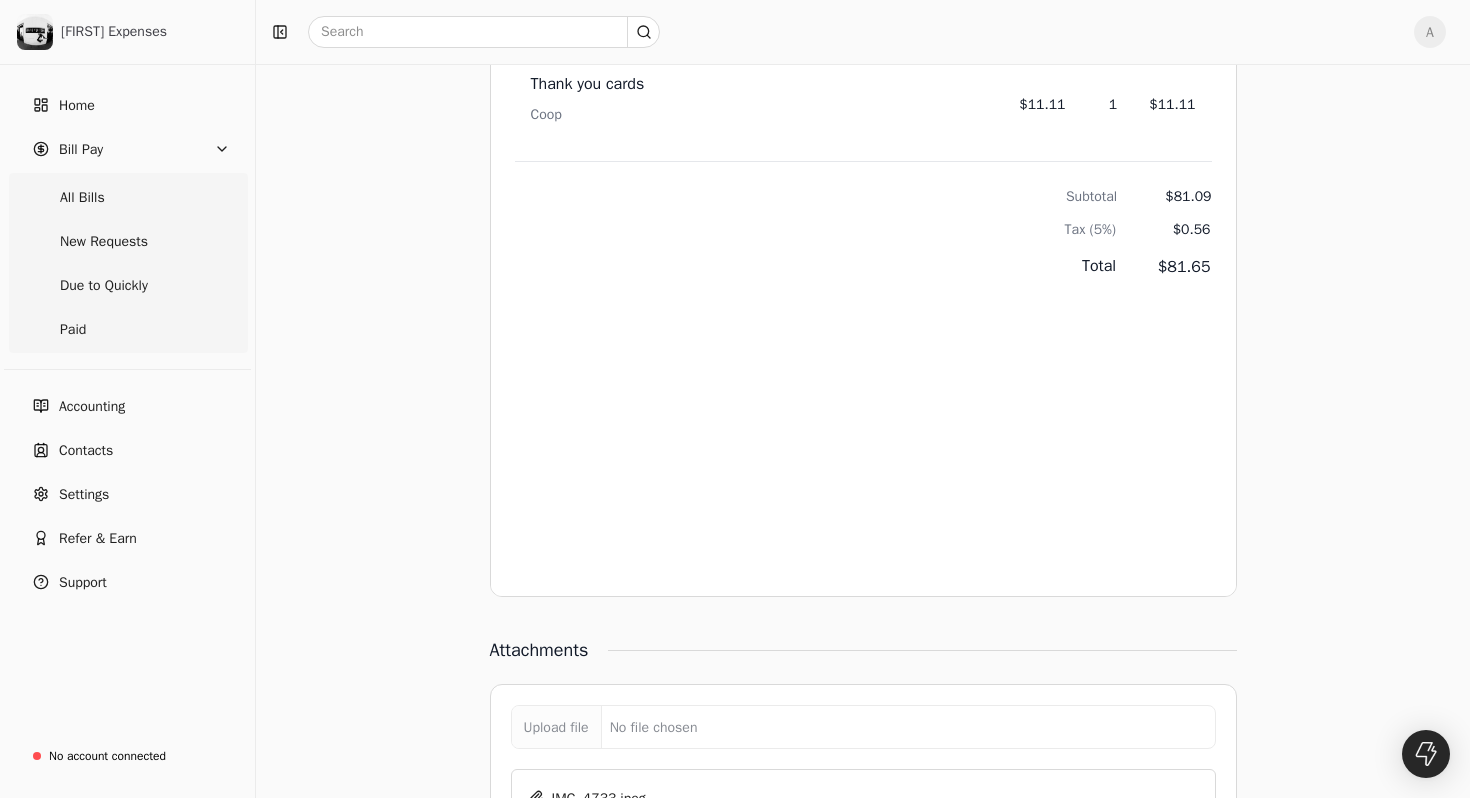 scroll, scrollTop: 1668, scrollLeft: 0, axis: vertical 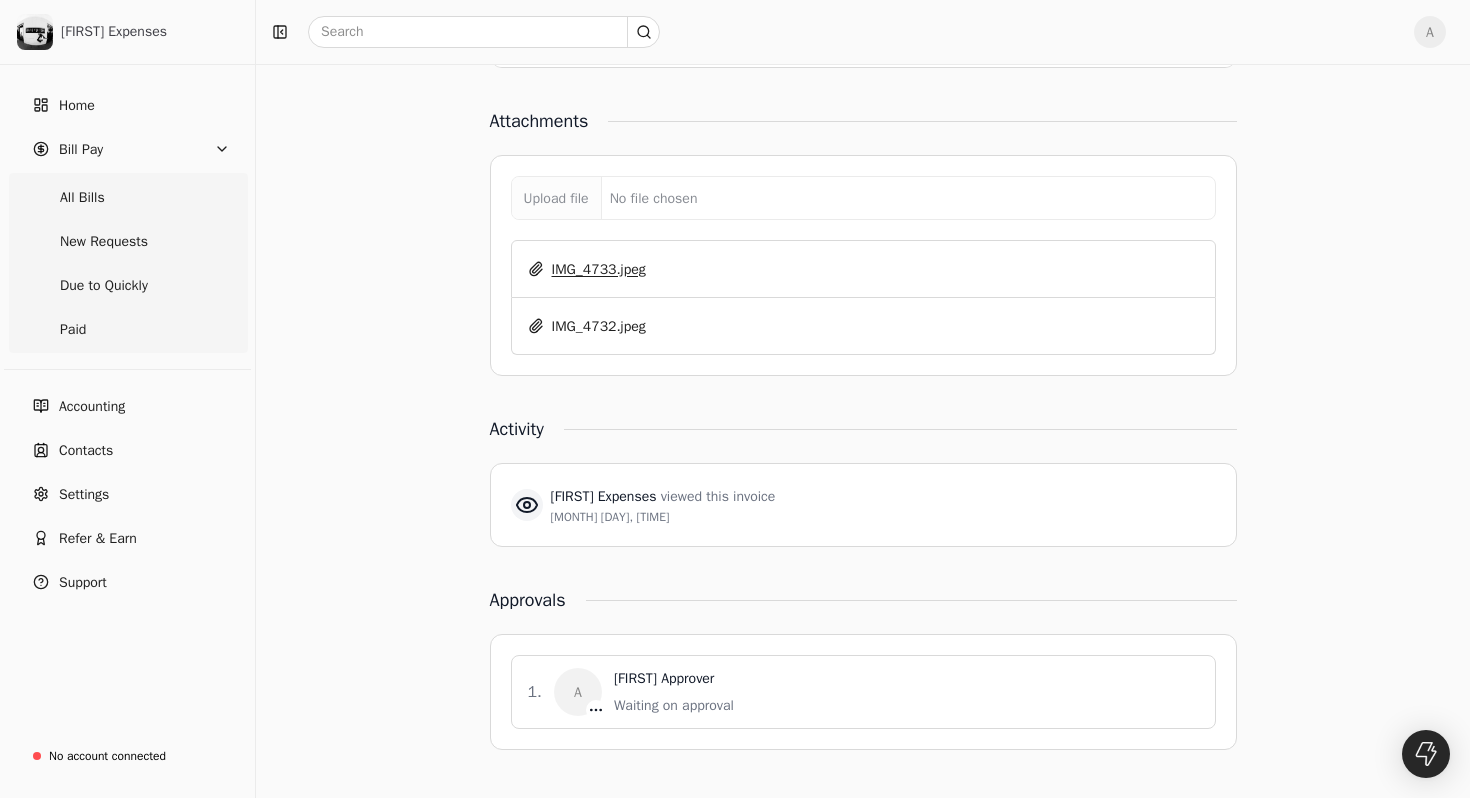 click on "IMG_4733.jpeg" at bounding box center (587, 269) 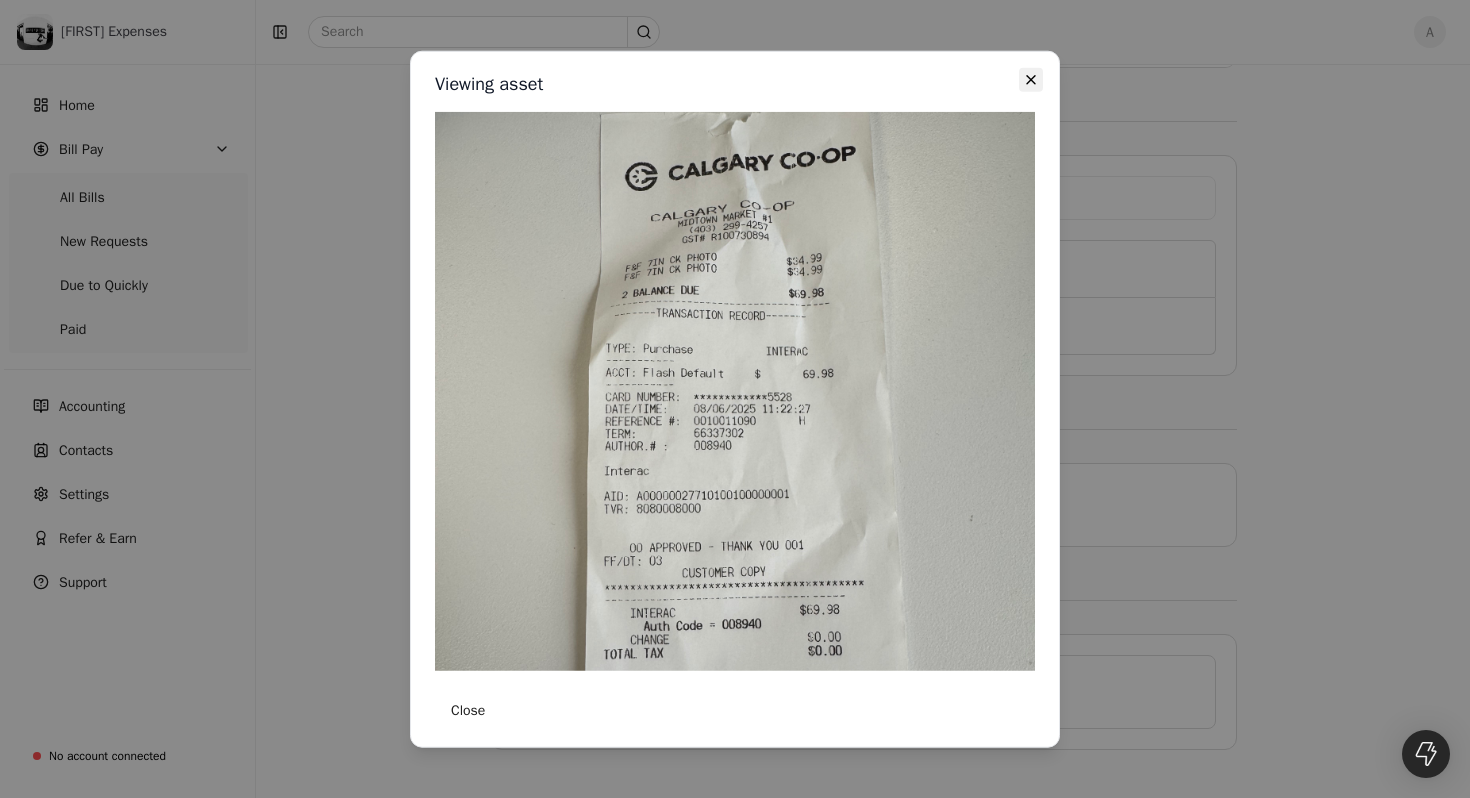 click on "Close" at bounding box center (1031, 80) 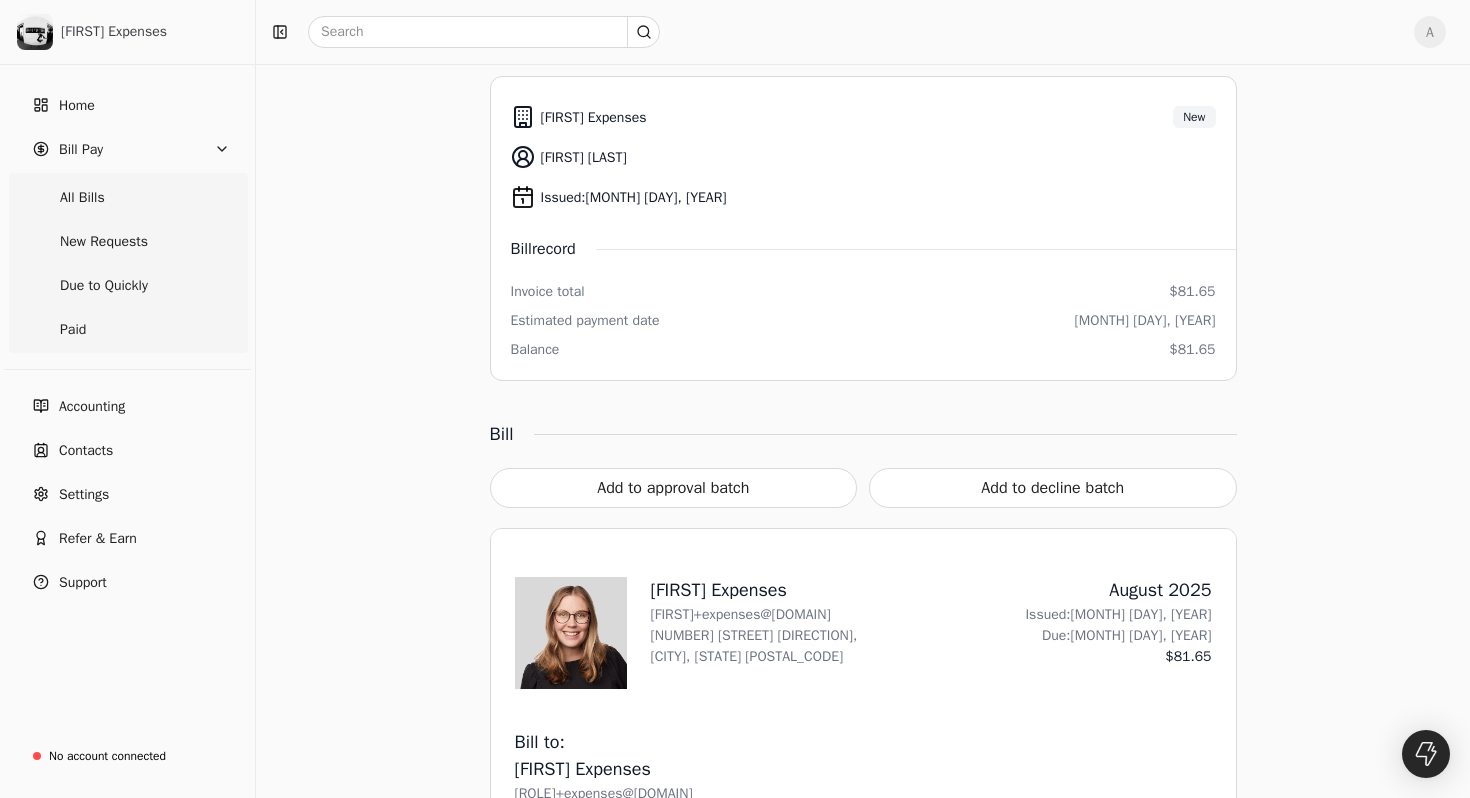 scroll, scrollTop: 0, scrollLeft: 0, axis: both 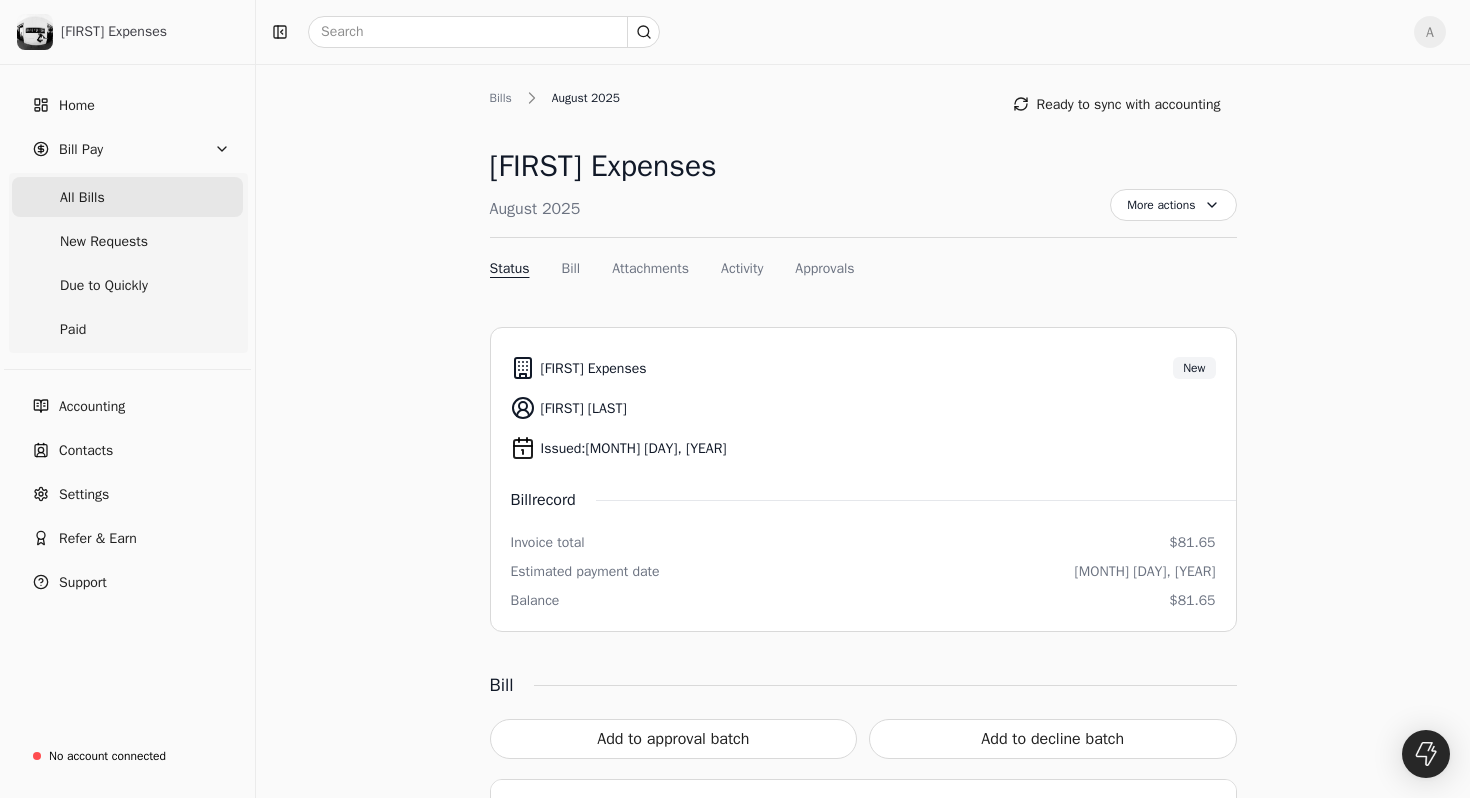 click on "All Bills" at bounding box center (127, 197) 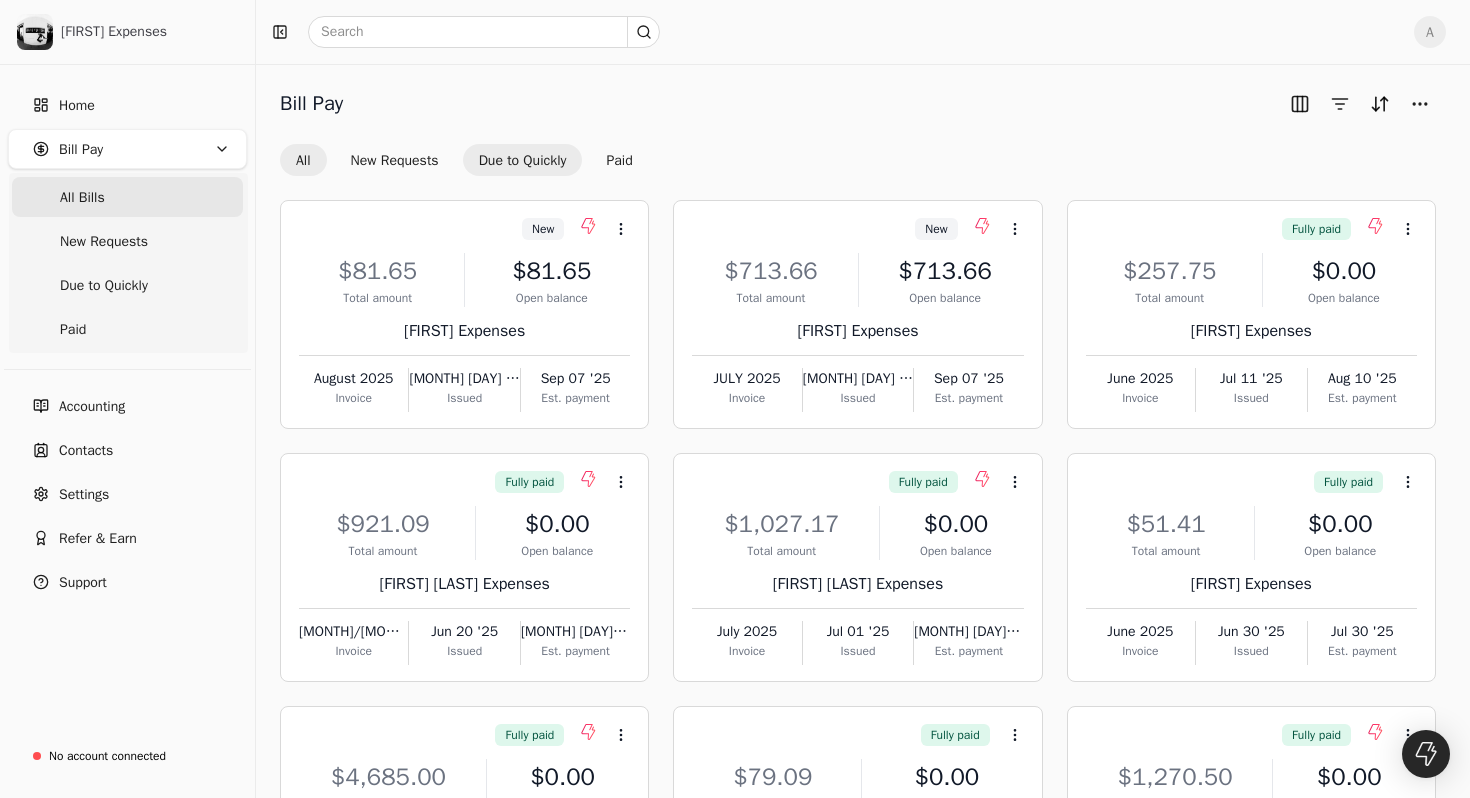 click on "Due to Quickly" at bounding box center [523, 160] 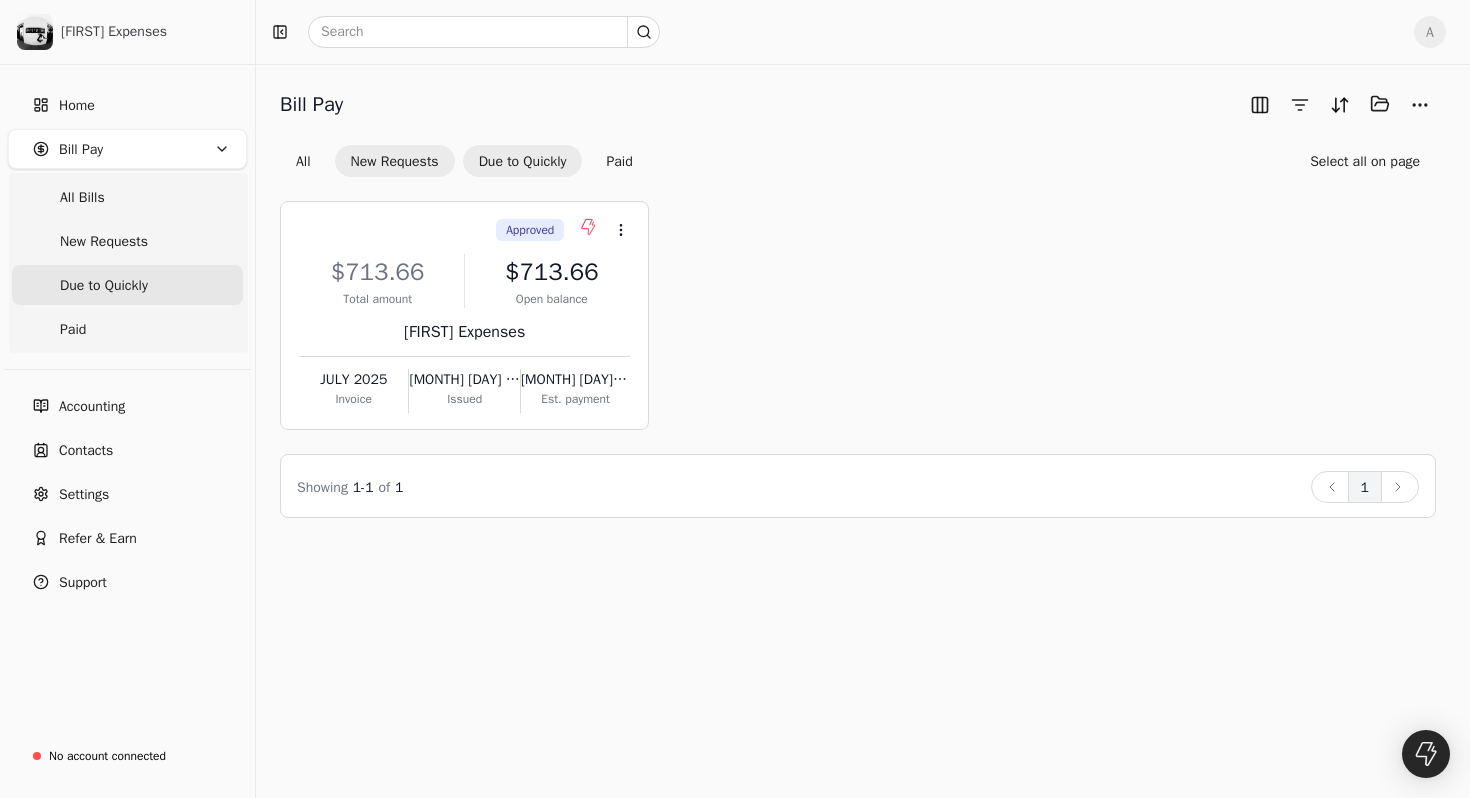 click on "New Requests" at bounding box center [395, 161] 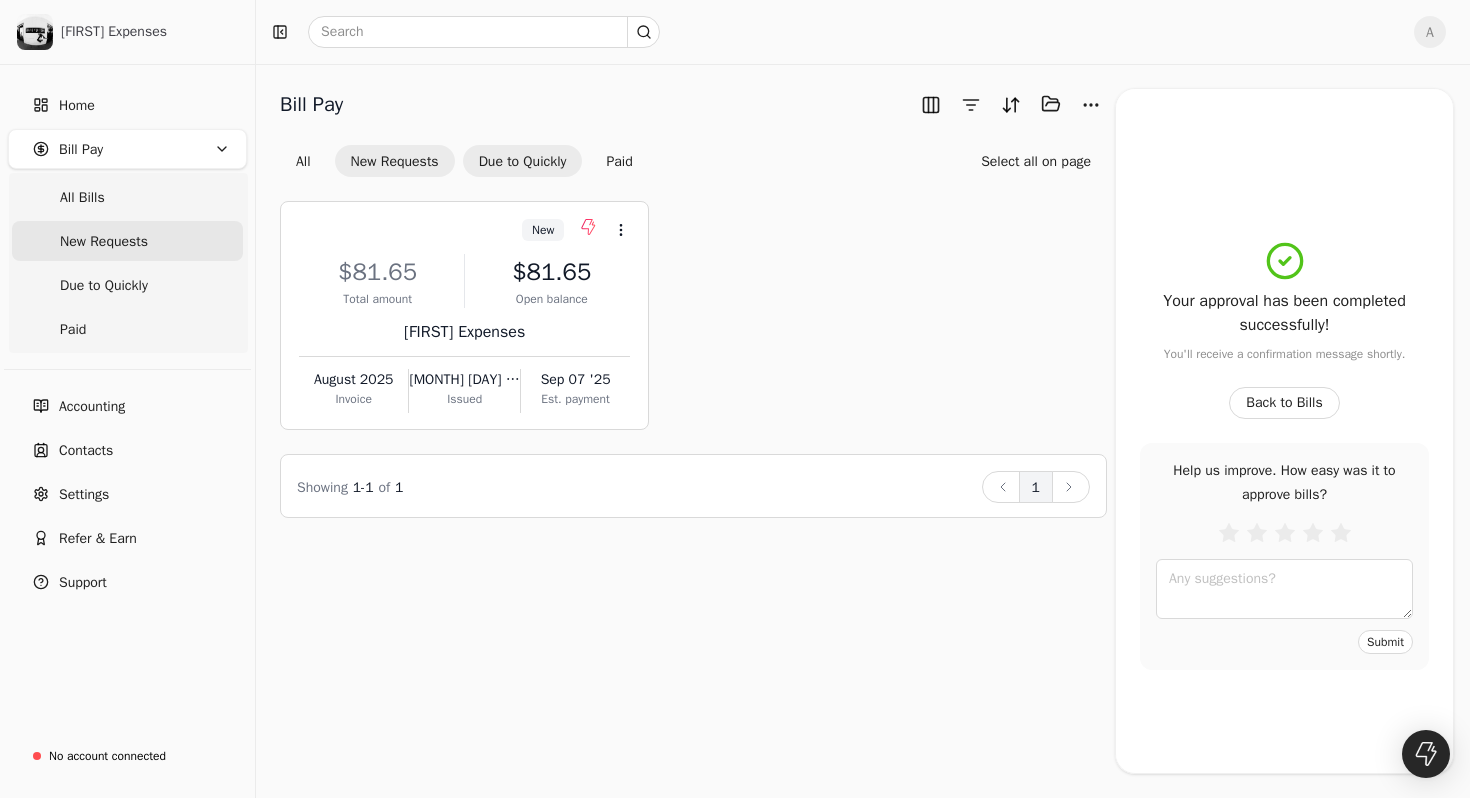 click on "Due to Quickly" at bounding box center (523, 161) 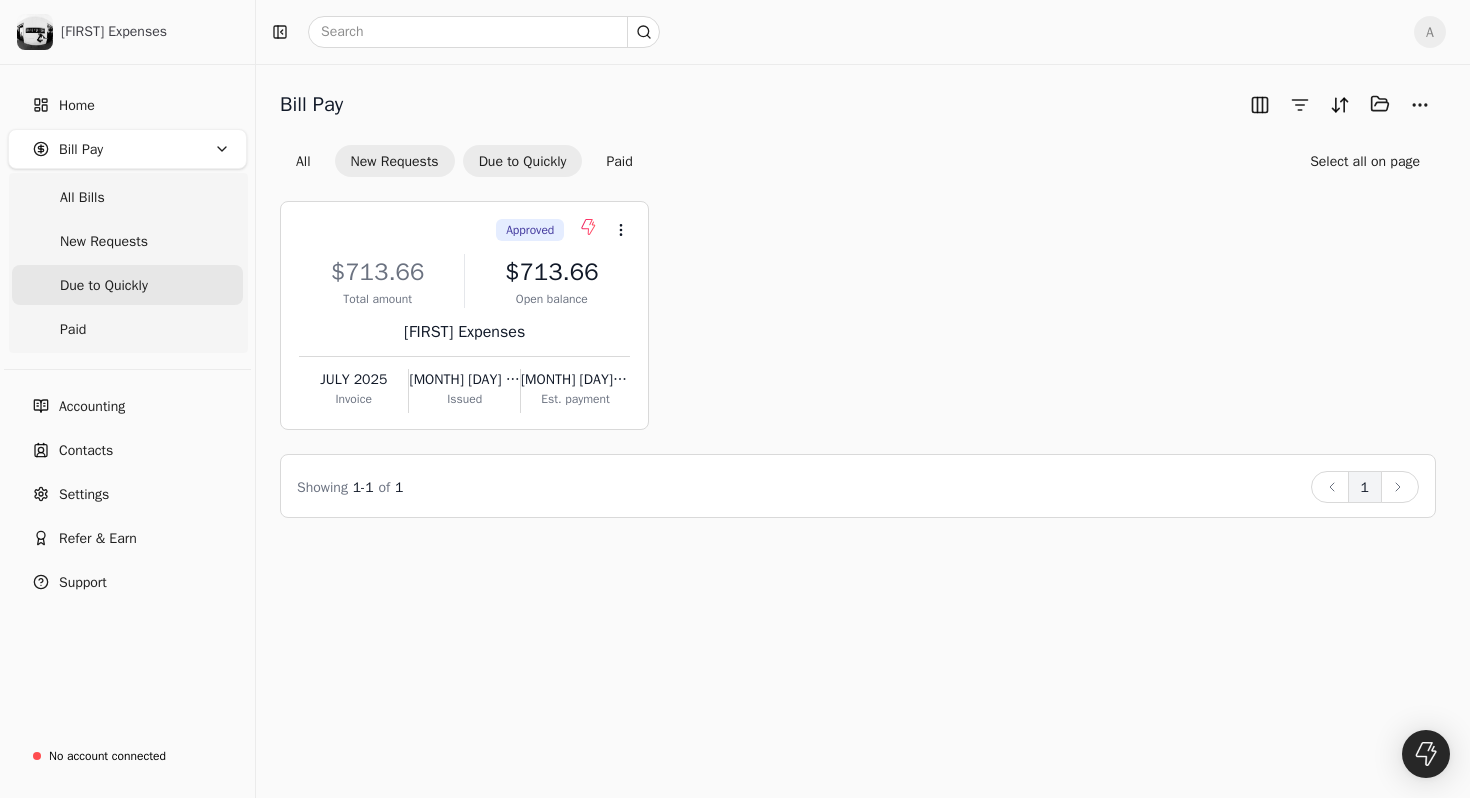 click on "New Requests" at bounding box center (395, 161) 